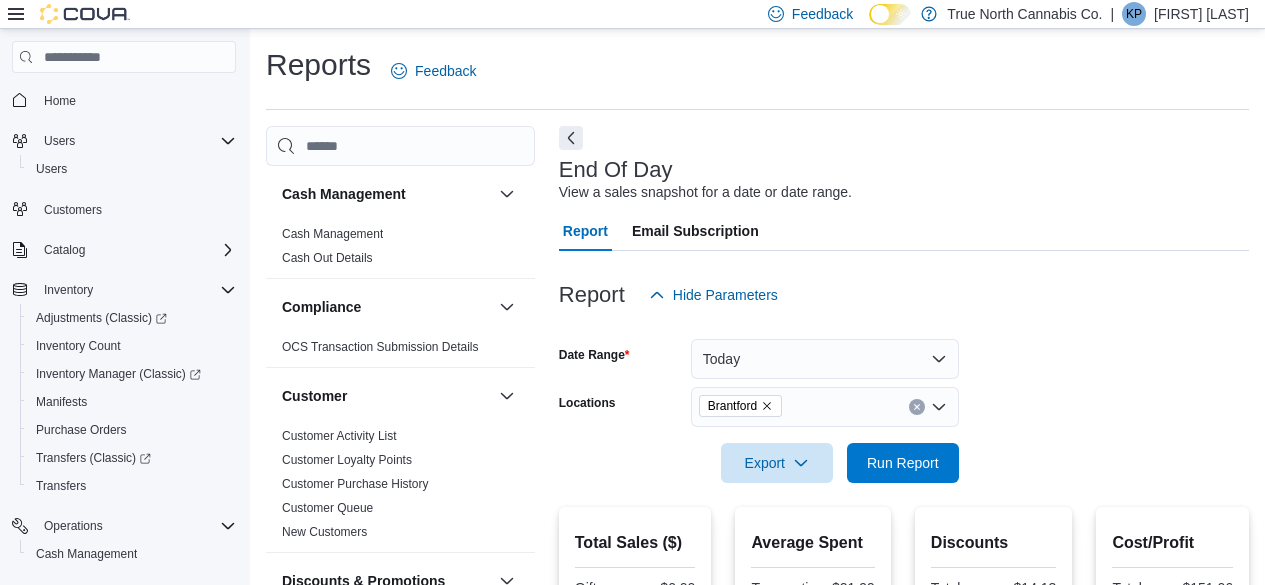 scroll, scrollTop: 542, scrollLeft: 0, axis: vertical 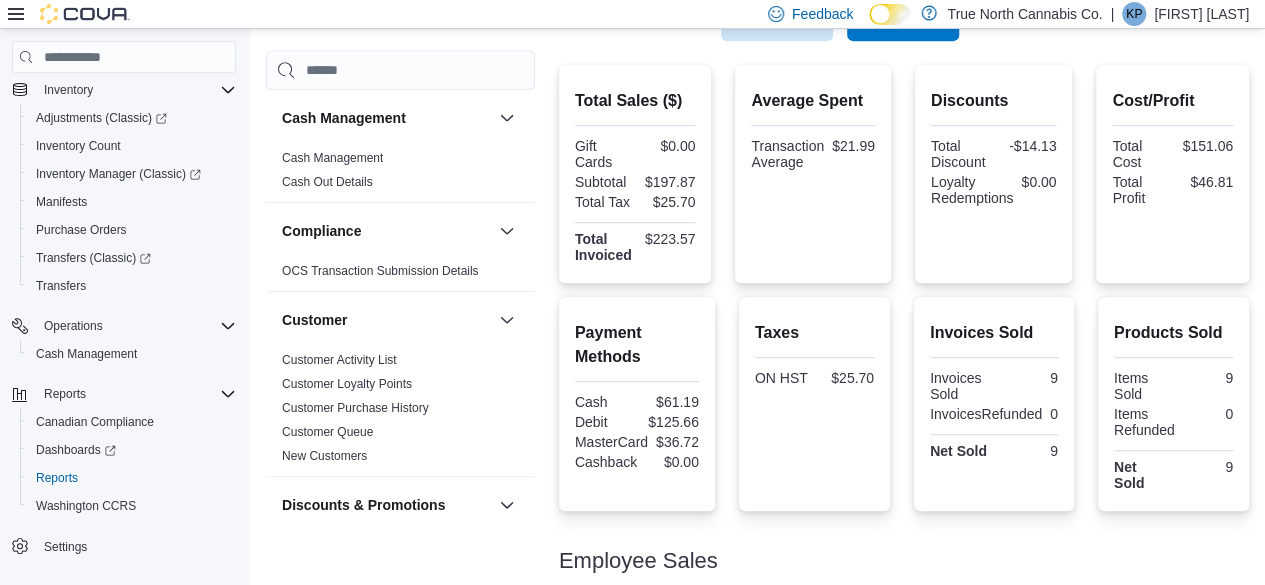 click at bounding box center [929, 13] 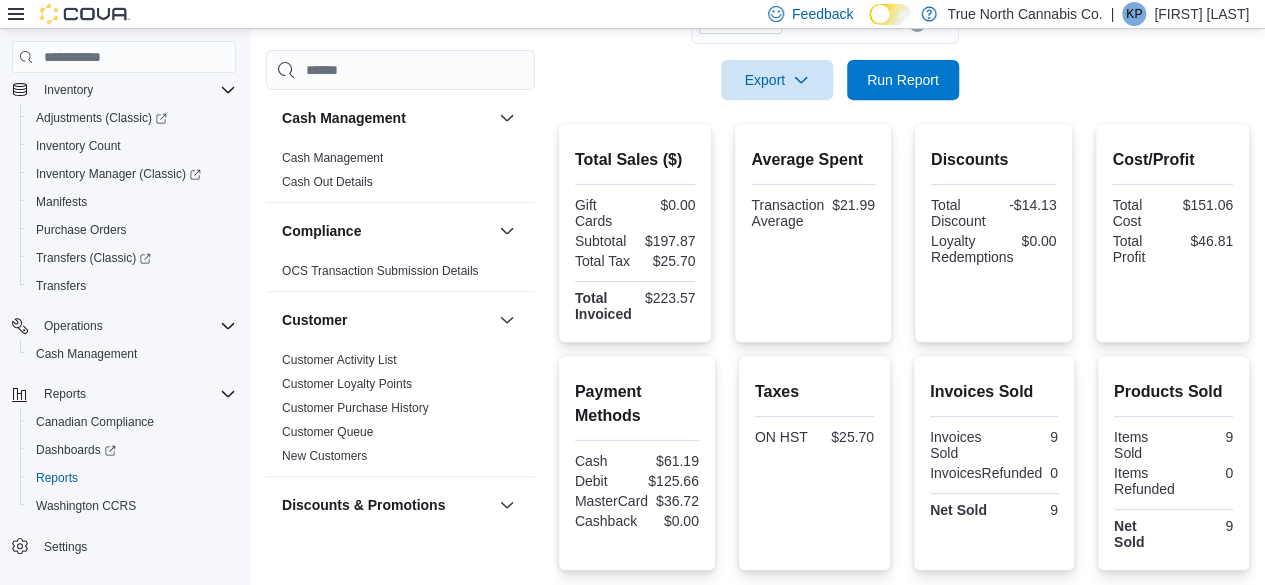 scroll, scrollTop: 342, scrollLeft: 0, axis: vertical 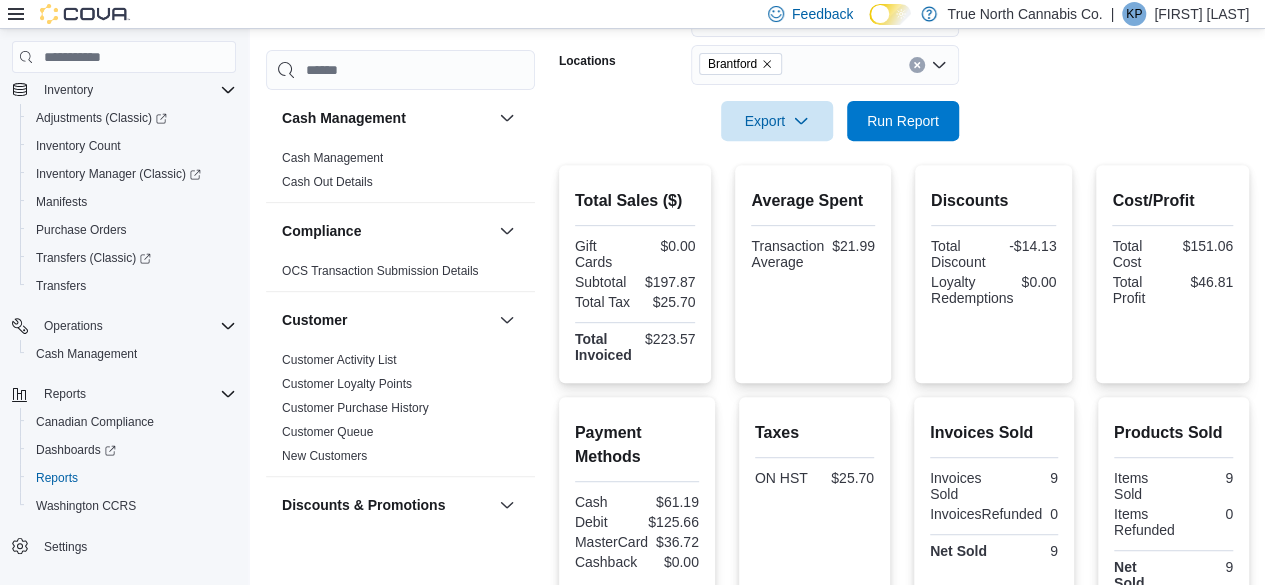 click at bounding box center [904, 153] 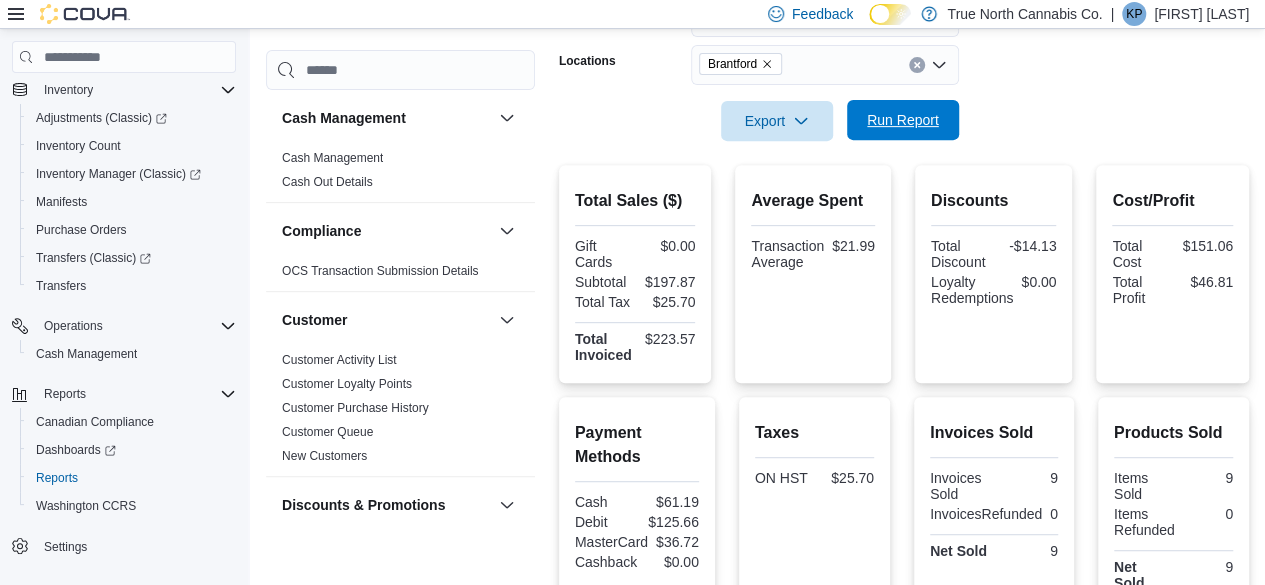 click on "Run Report" at bounding box center [903, 120] 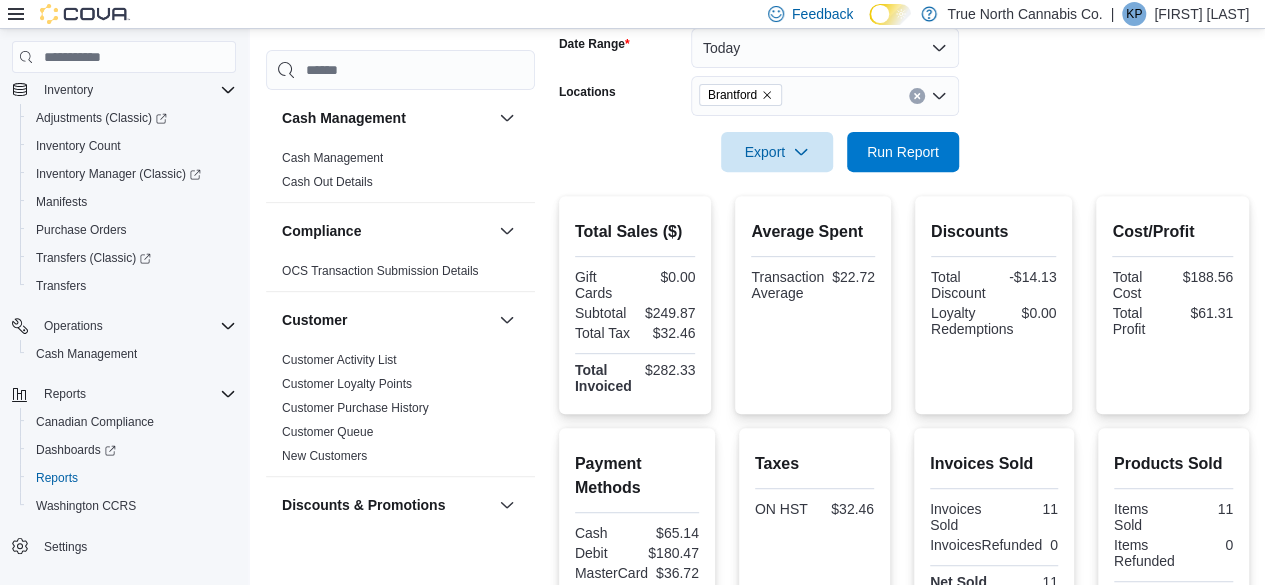 scroll, scrollTop: 242, scrollLeft: 0, axis: vertical 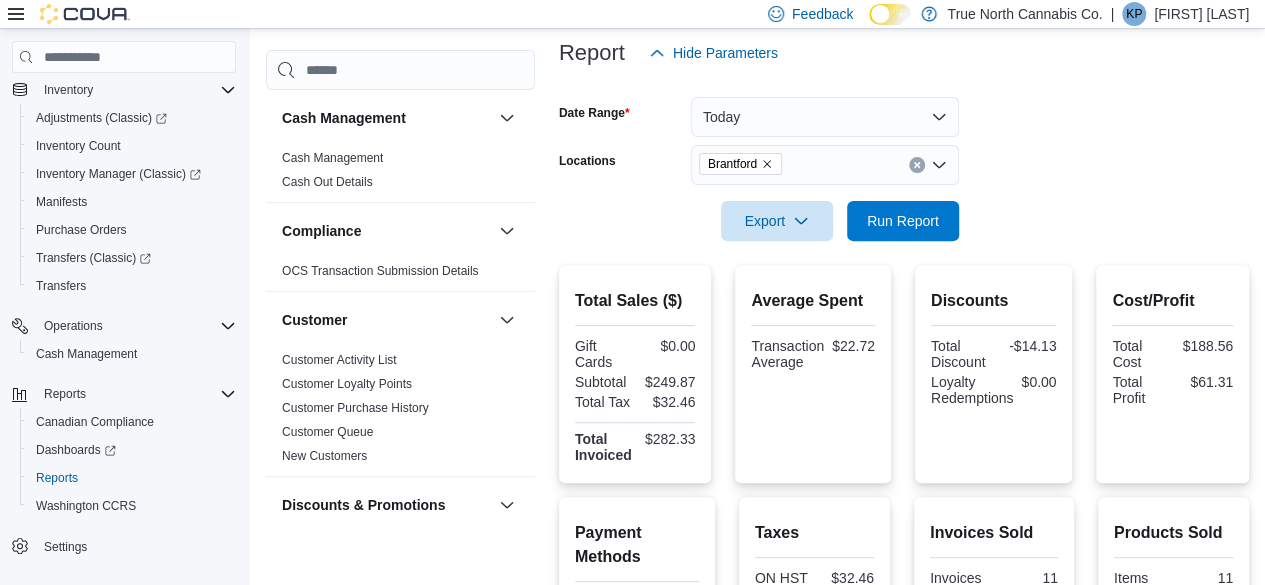click at bounding box center (904, 193) 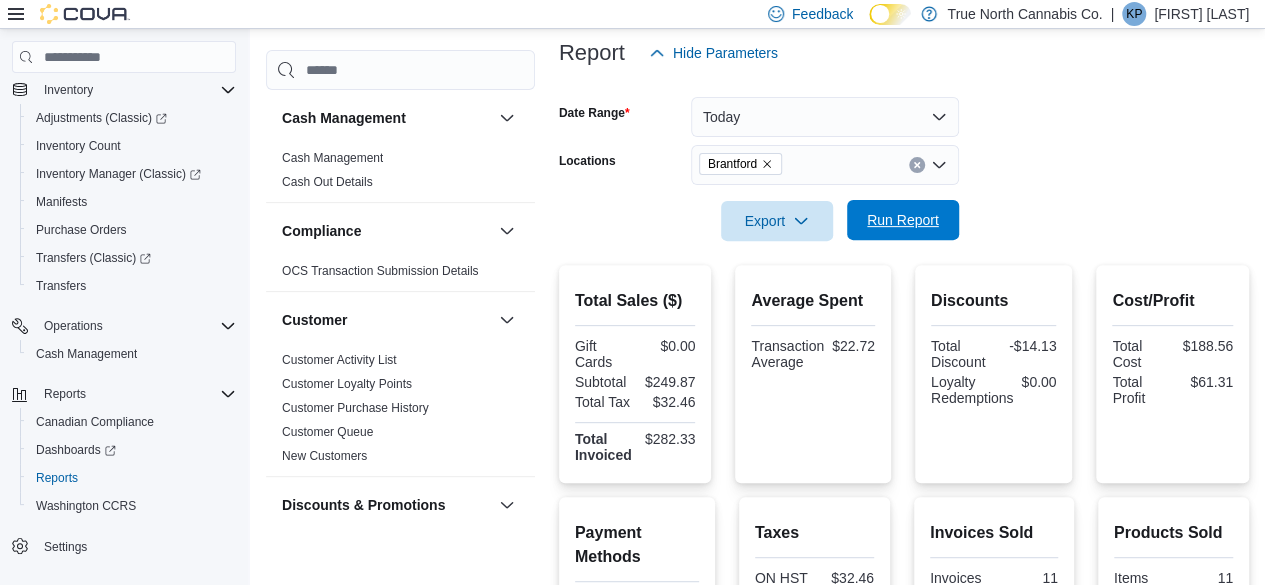 click on "Run Report" at bounding box center (903, 220) 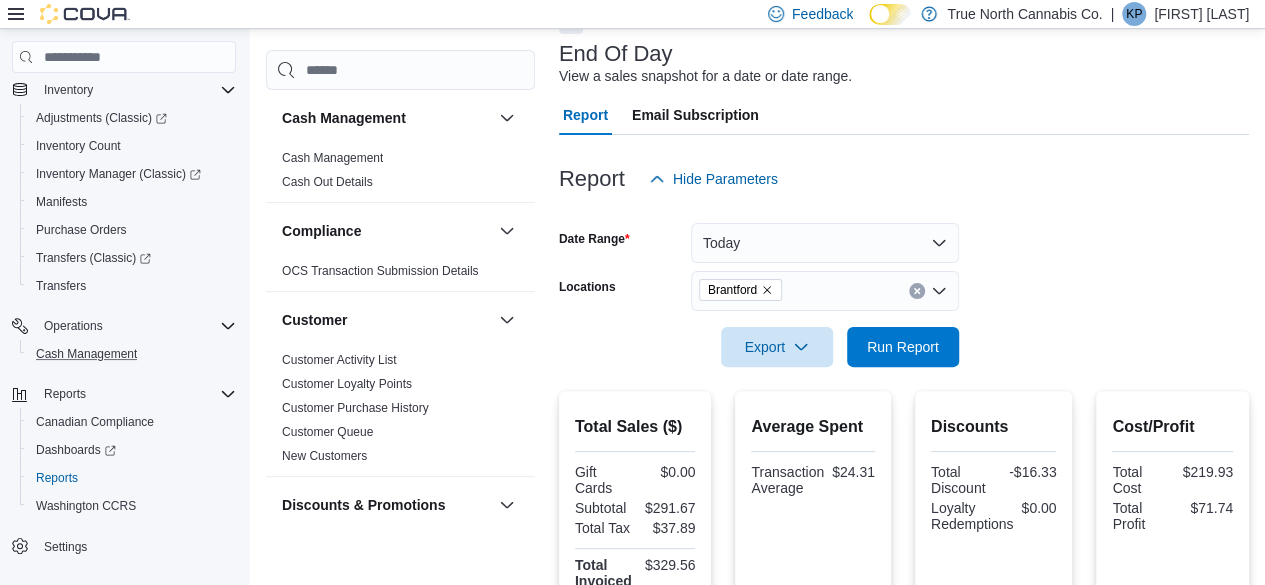scroll, scrollTop: 0, scrollLeft: 0, axis: both 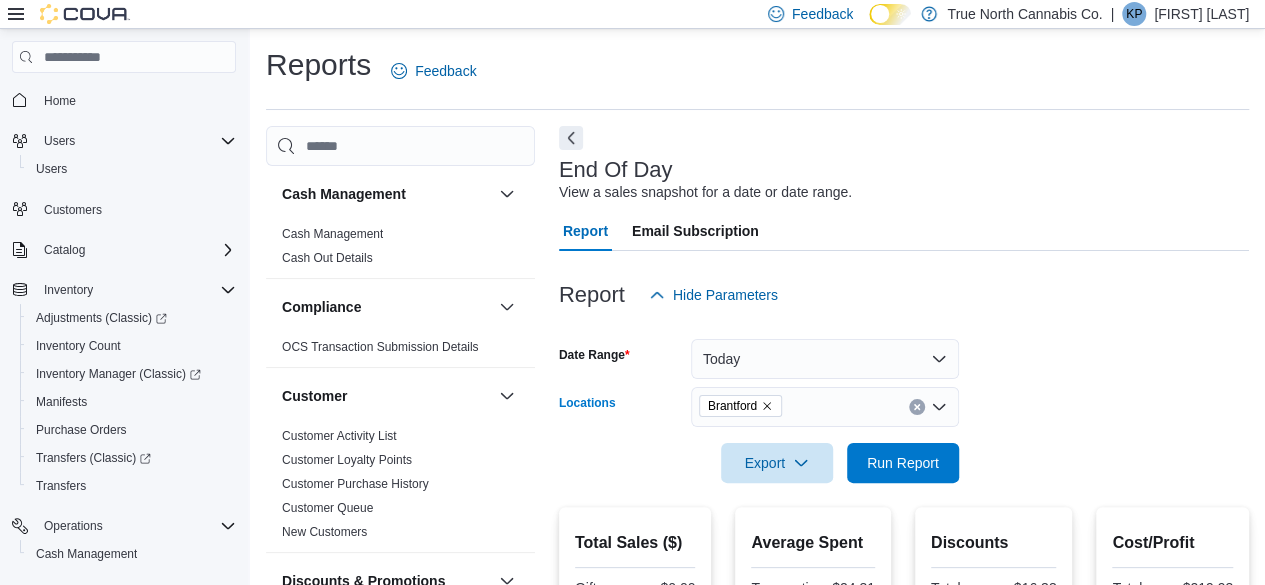click on "Brantford" at bounding box center [825, 407] 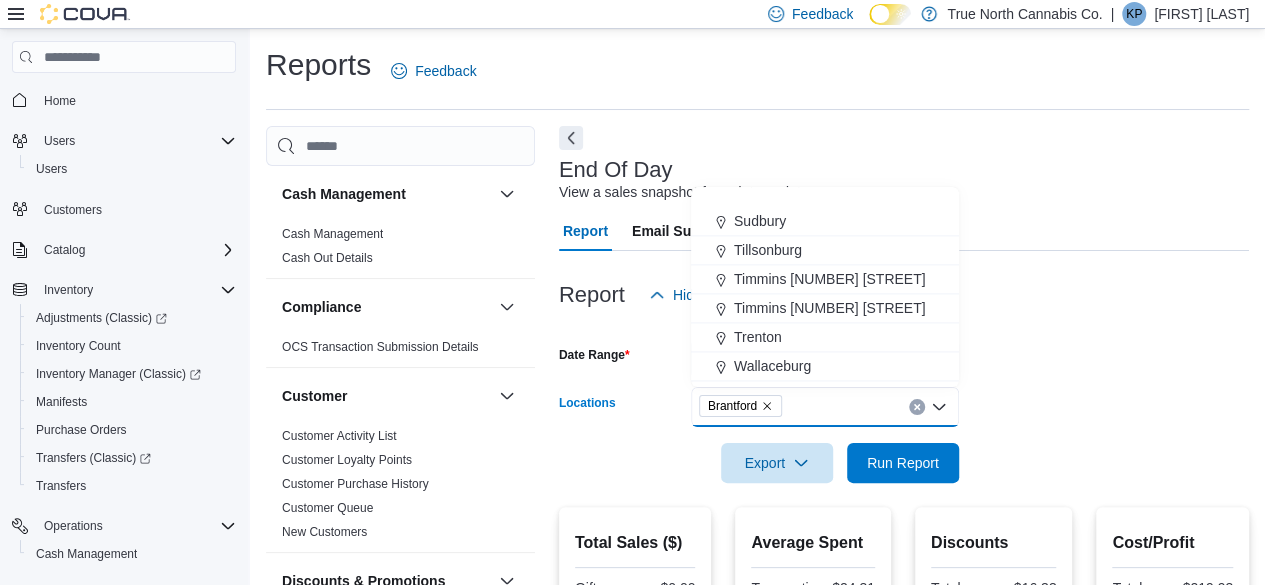 scroll, scrollTop: 1453, scrollLeft: 0, axis: vertical 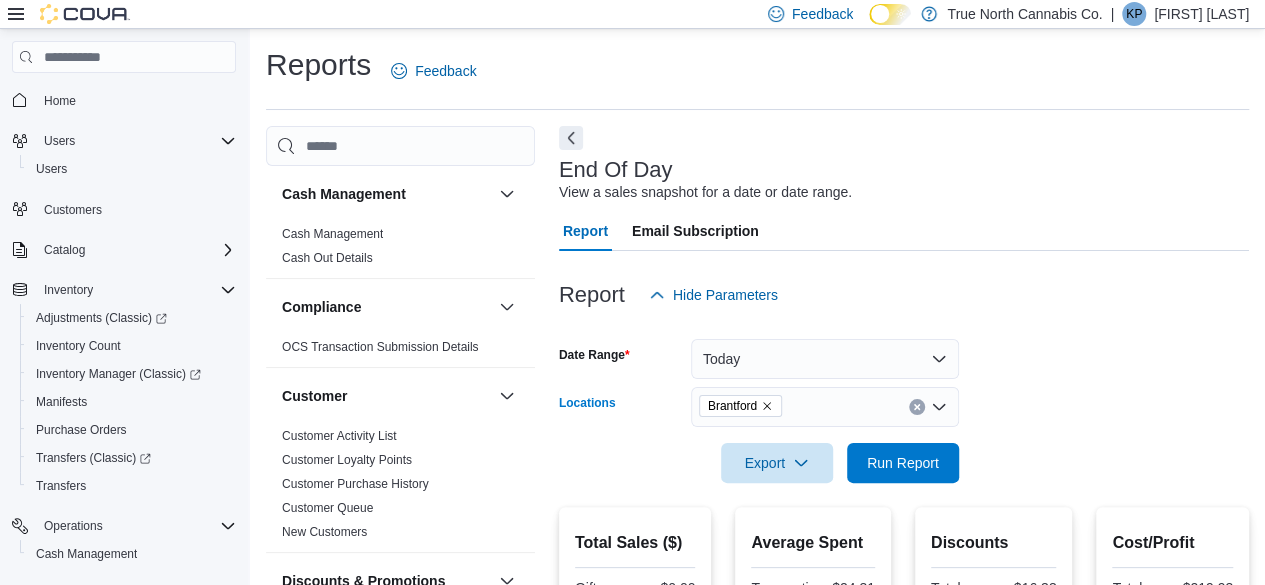 click on "Brantford" at bounding box center (825, 407) 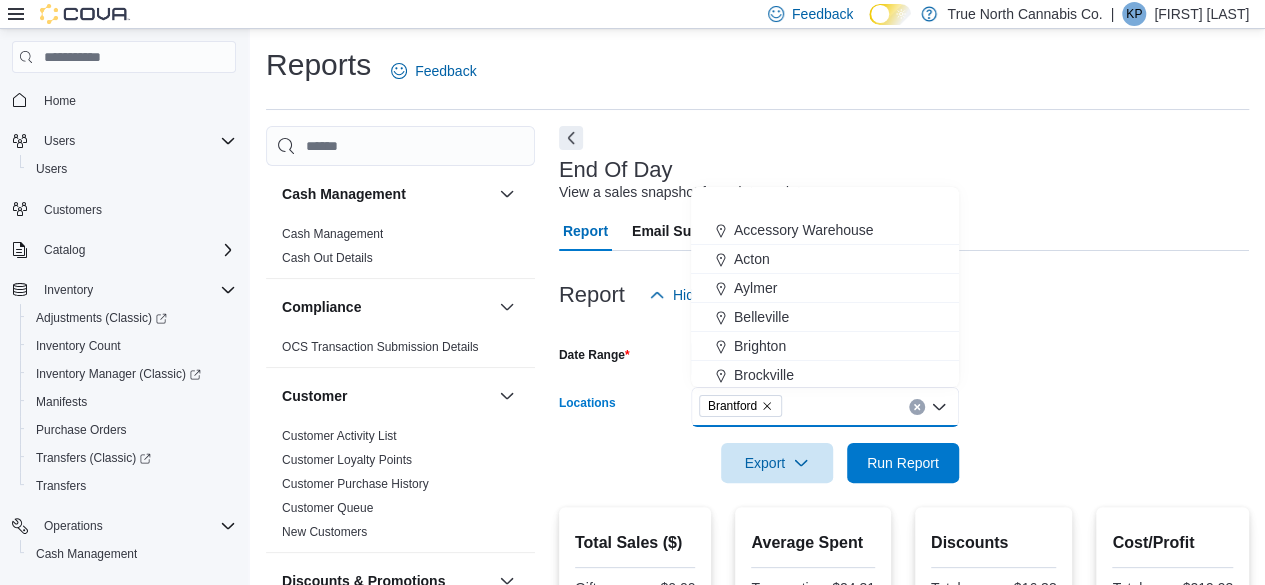 scroll, scrollTop: 1453, scrollLeft: 0, axis: vertical 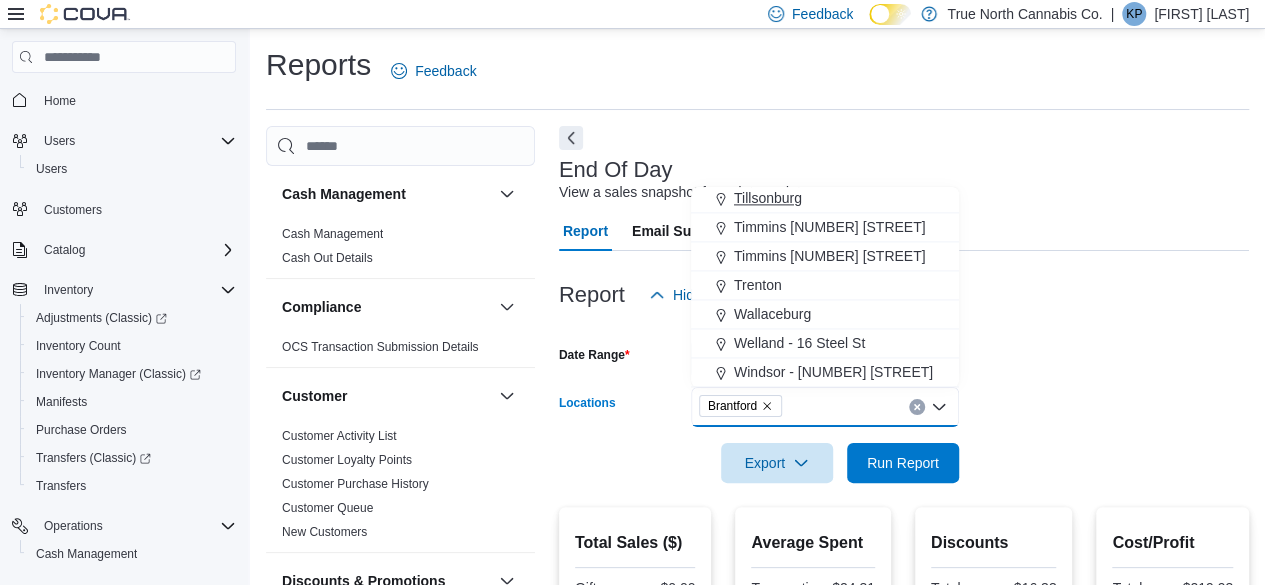 click on "Tillsonburg" at bounding box center [768, 198] 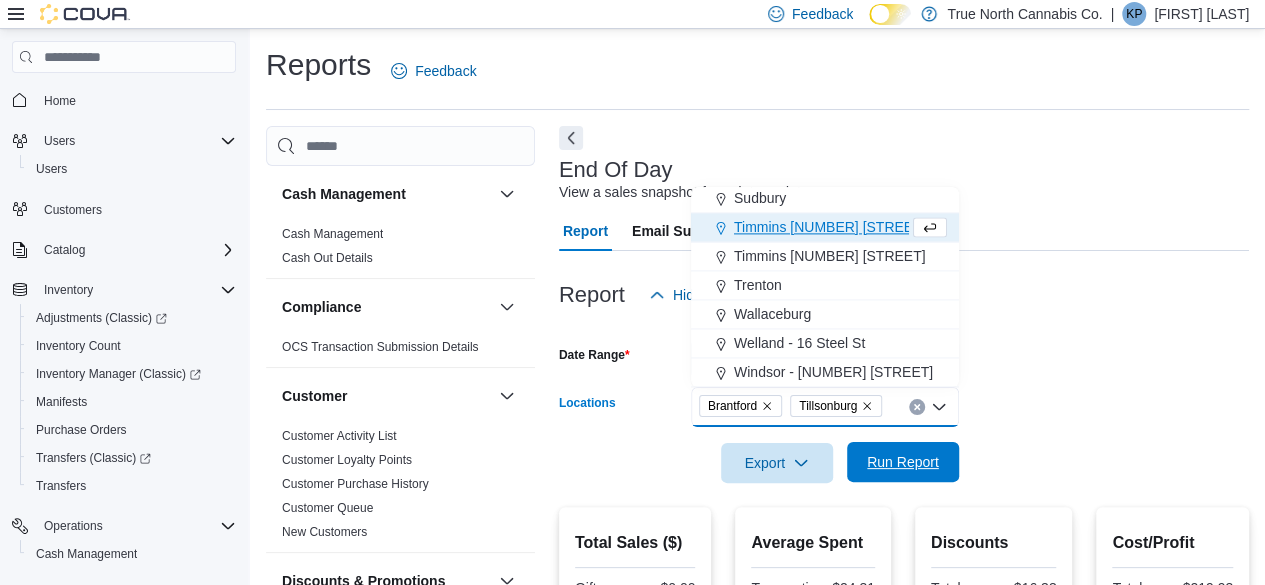 scroll, scrollTop: 1424, scrollLeft: 0, axis: vertical 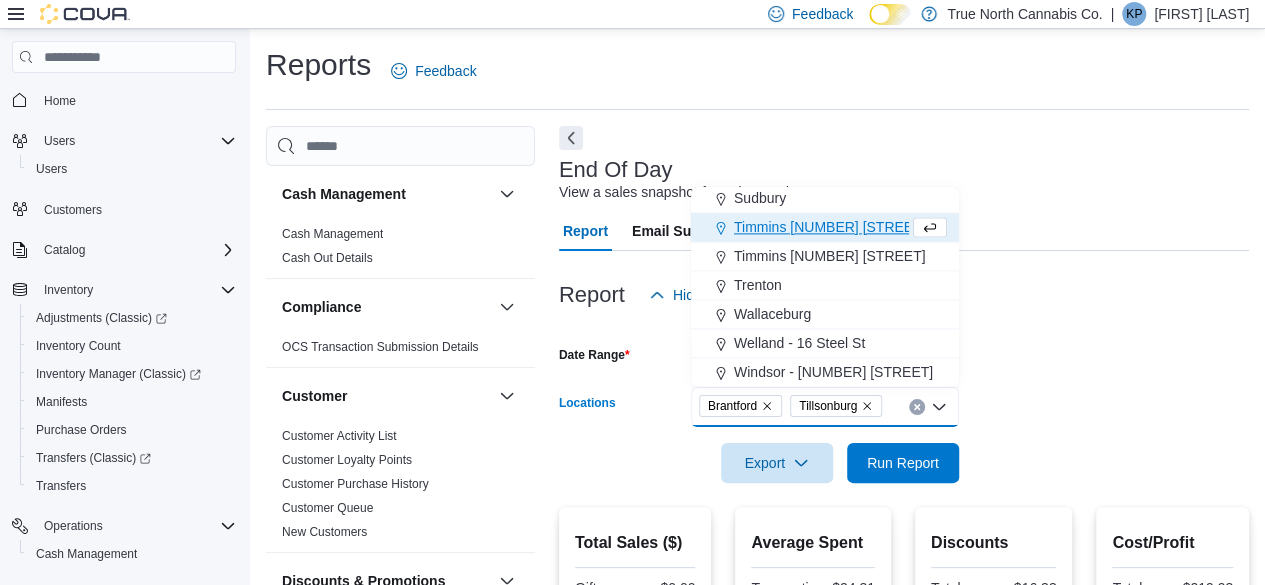 click at bounding box center (904, 495) 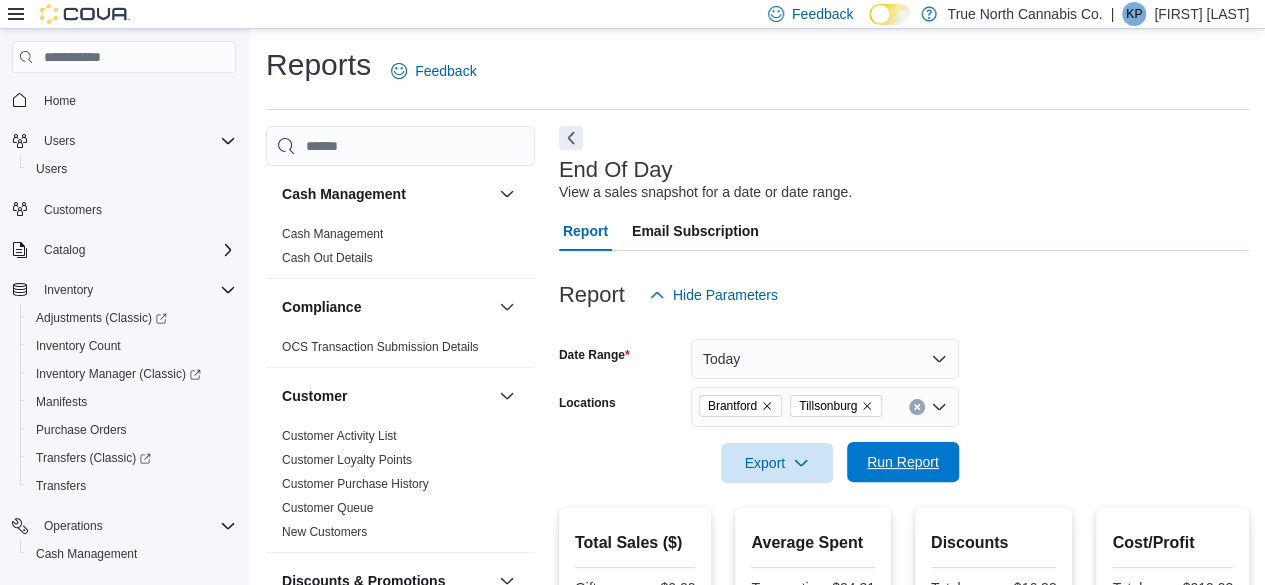 click on "Run Report" at bounding box center [903, 462] 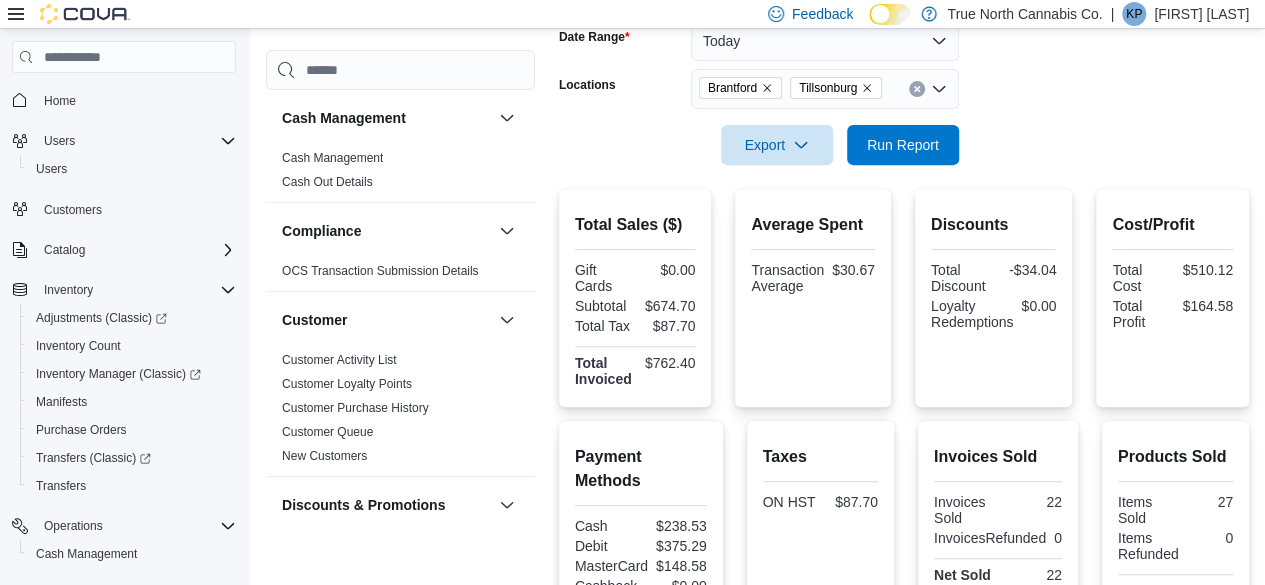 scroll, scrollTop: 306, scrollLeft: 0, axis: vertical 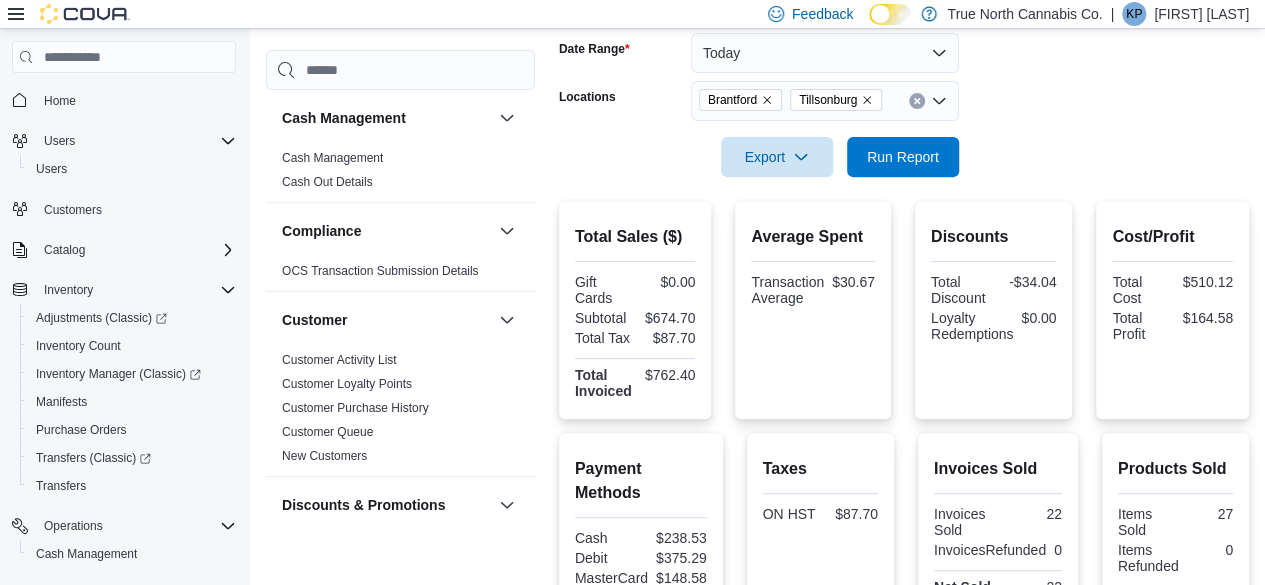 click on "Tillsonburg" at bounding box center [836, 100] 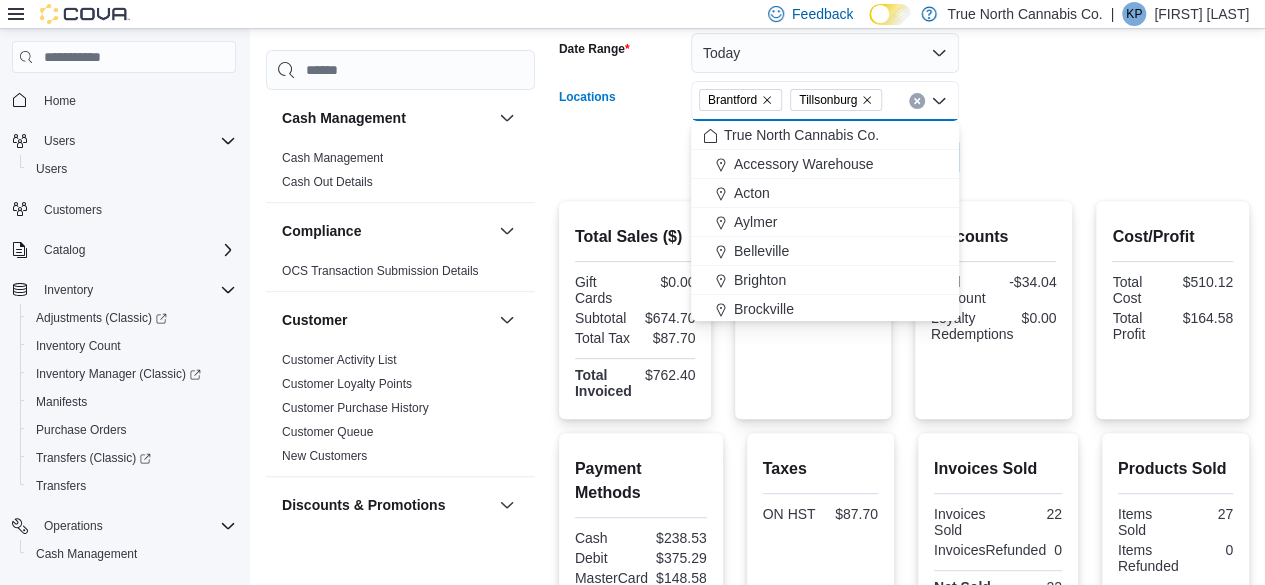 click 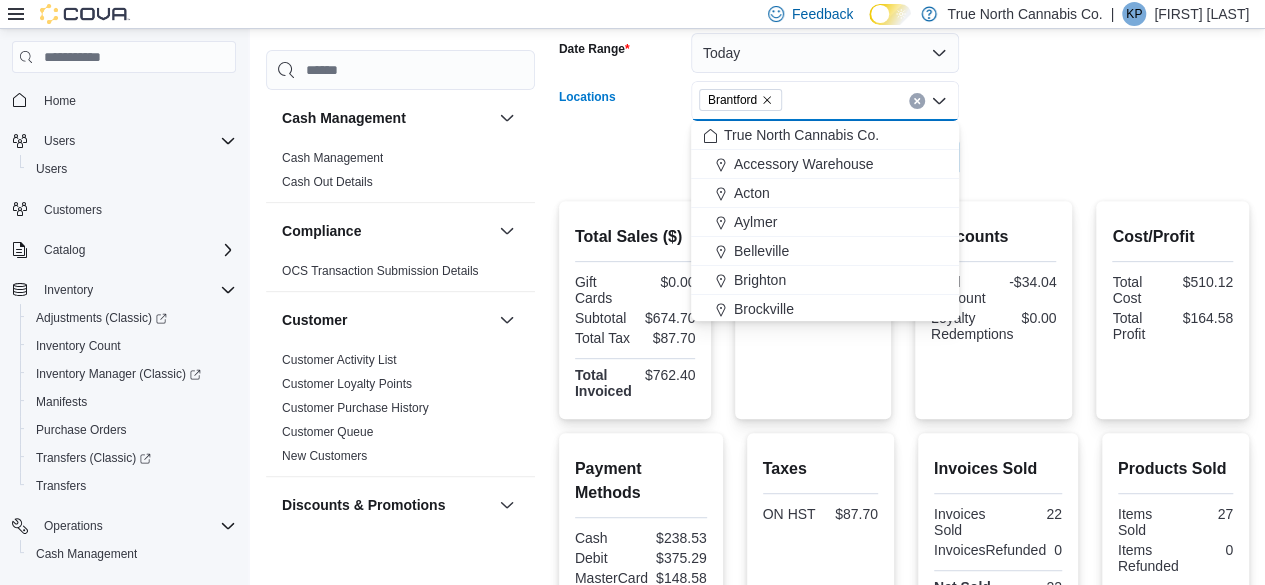 click on "Date Range Today Locations [CITY] Combo box. Selected. [CITY]. Press Backspace to delete [CITY]. Combo box input. All Locations. Type some text or, to display a list of choices, press Down Arrow. To exit the list of choices, press Escape. Export  Run Report" at bounding box center (904, 93) 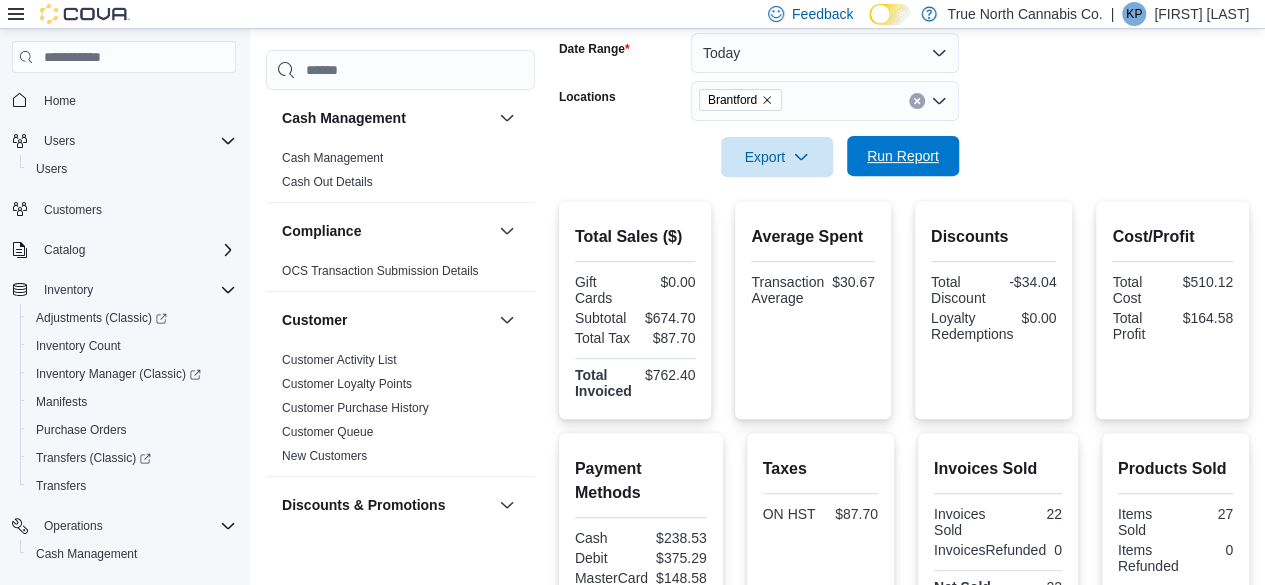 click on "Run Report" at bounding box center [903, 156] 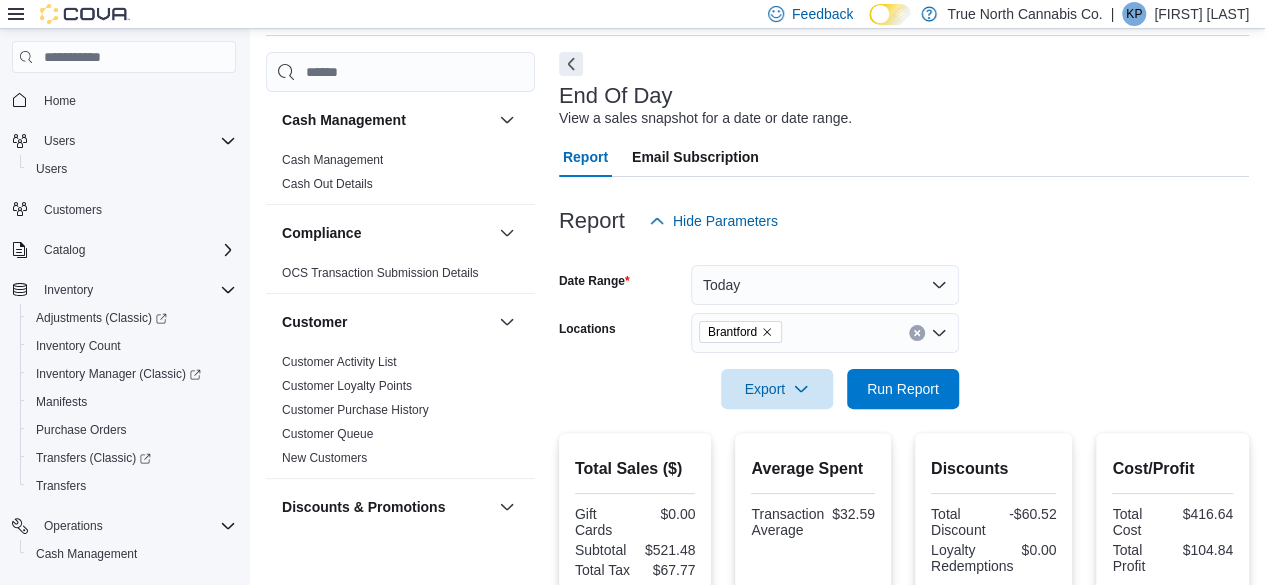 scroll, scrollTop: 42, scrollLeft: 0, axis: vertical 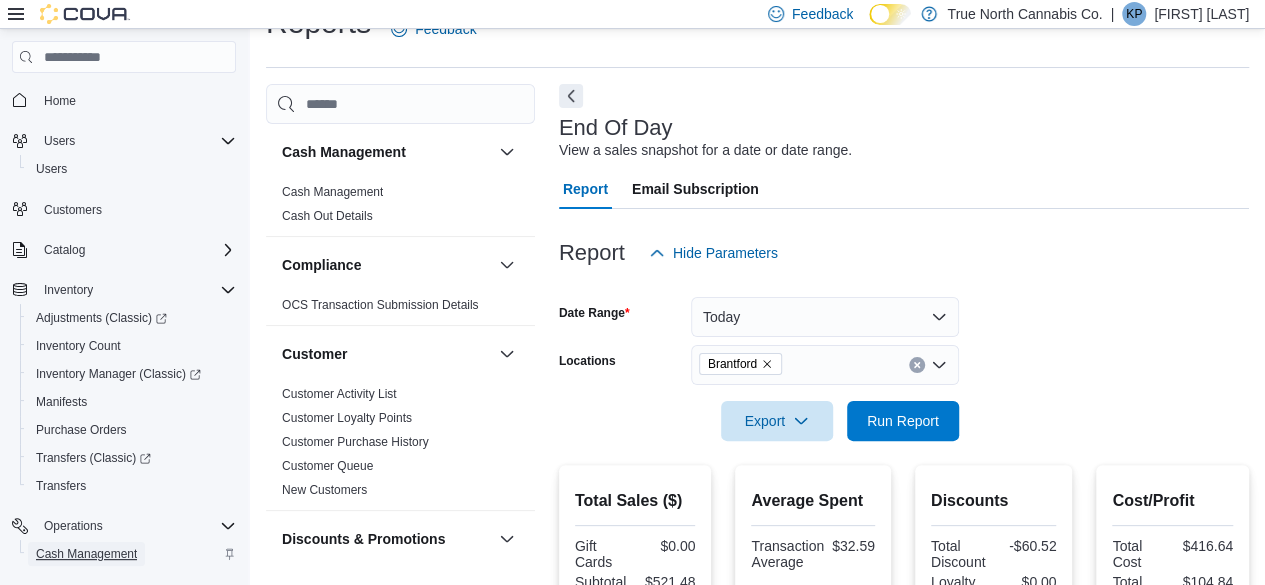 click on "Cash Management" at bounding box center [86, 554] 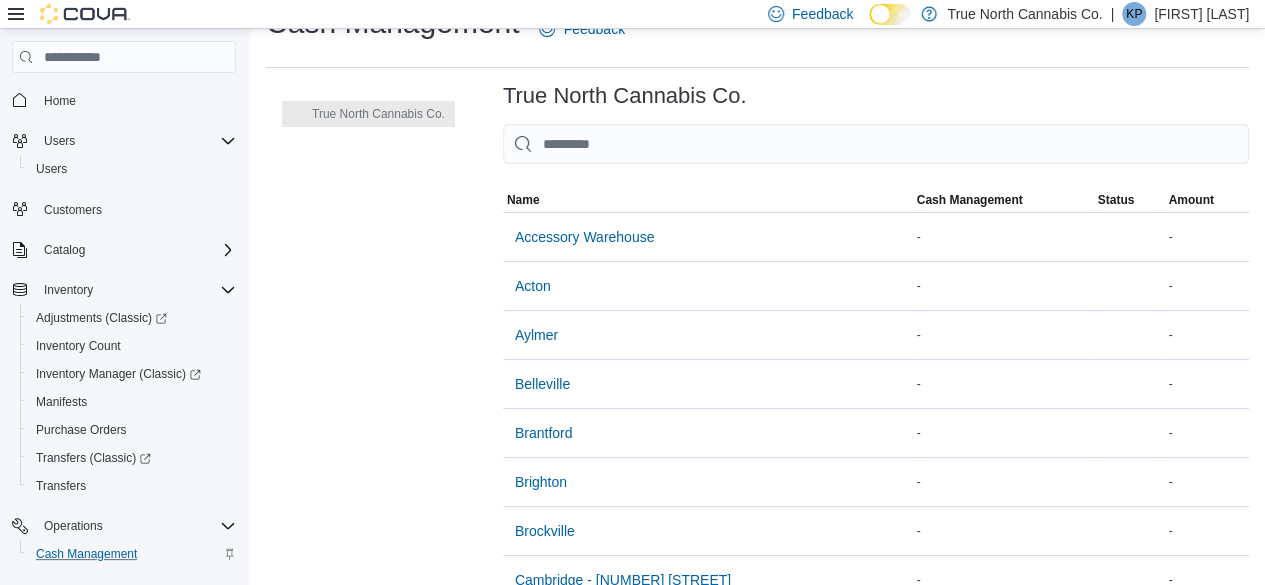 scroll, scrollTop: 0, scrollLeft: 0, axis: both 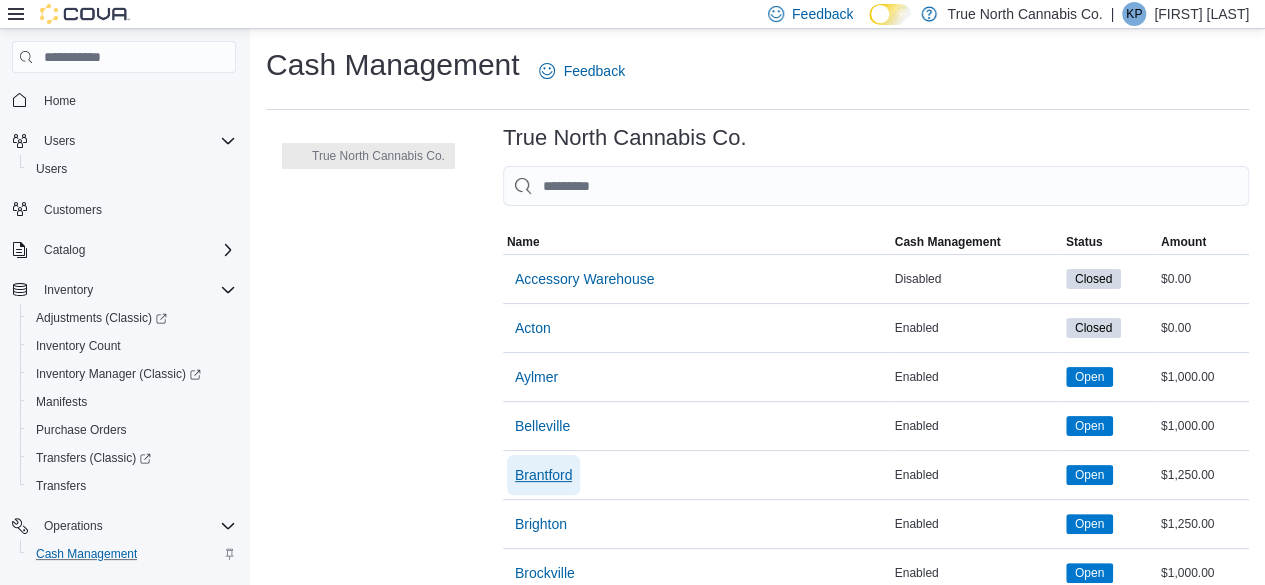 click on "Brantford" at bounding box center [544, 475] 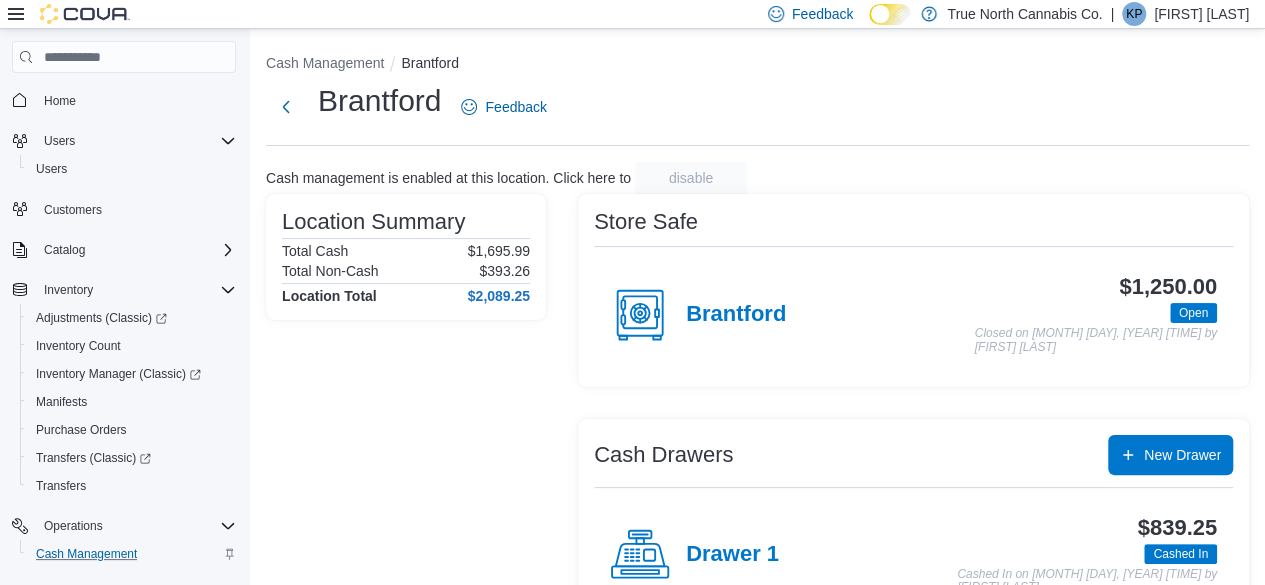 click on "Drawer 1" at bounding box center (694, 555) 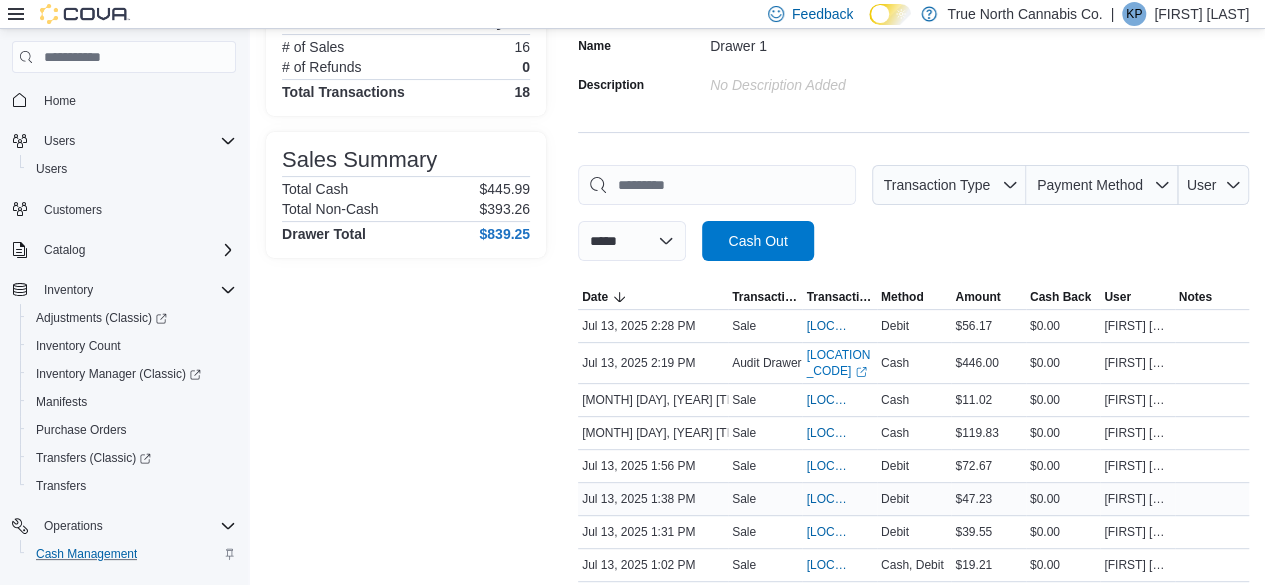scroll, scrollTop: 200, scrollLeft: 0, axis: vertical 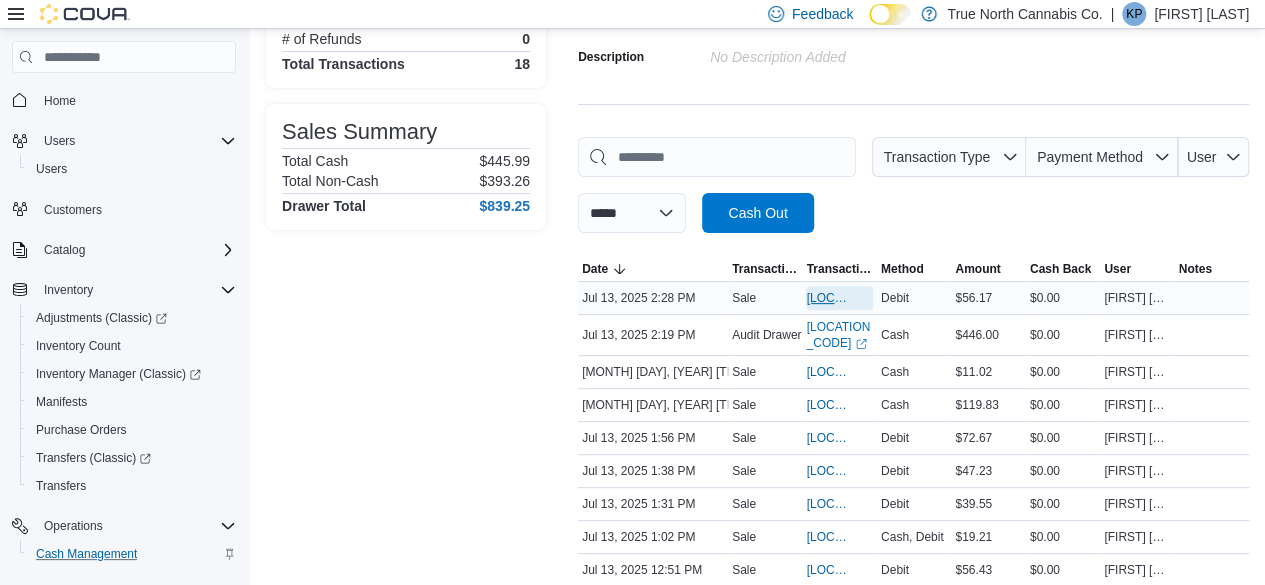 click on "[LOCATION_CODE]" at bounding box center (839, 298) 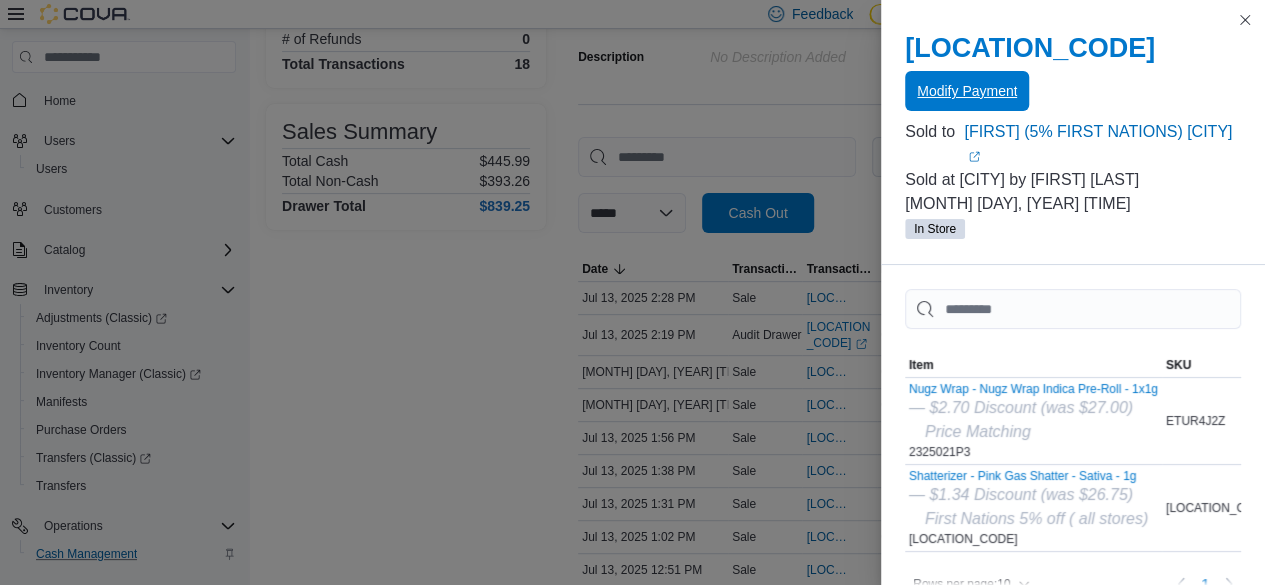 click on "Modify Payment" at bounding box center [967, 91] 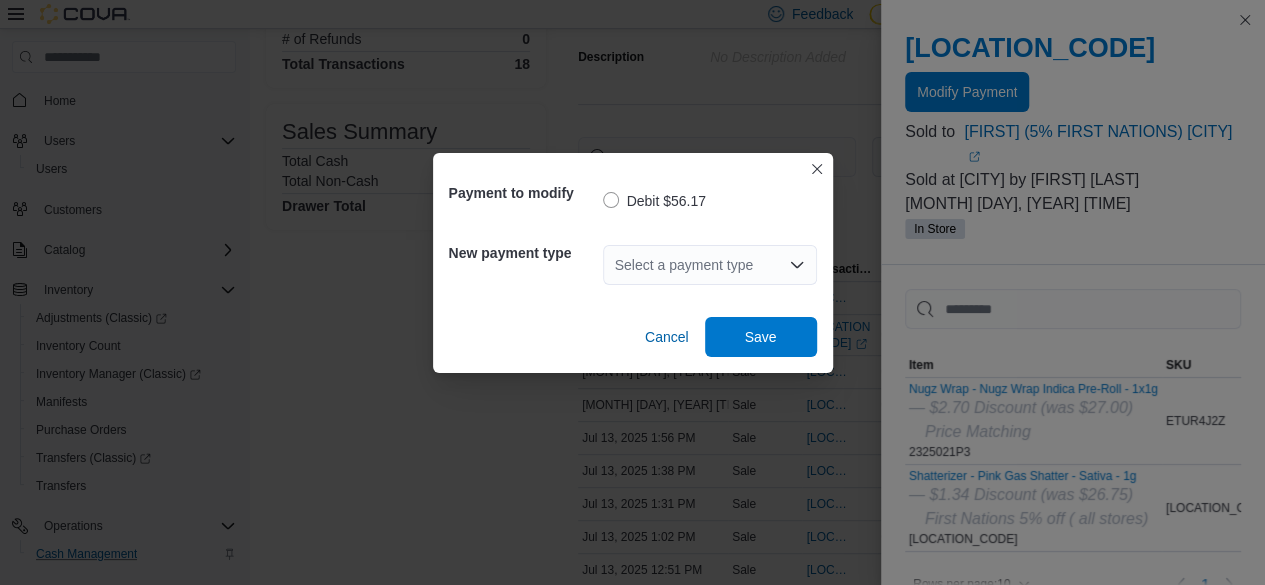 click on "Select a payment type" at bounding box center (710, 265) 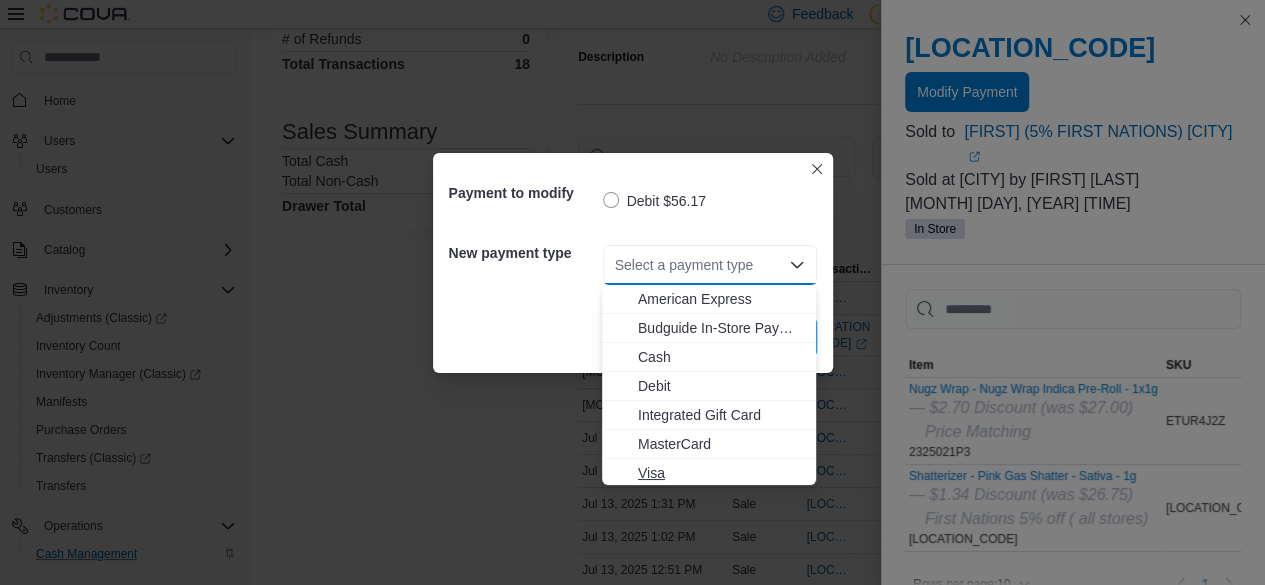 click on "Visa" at bounding box center [721, 473] 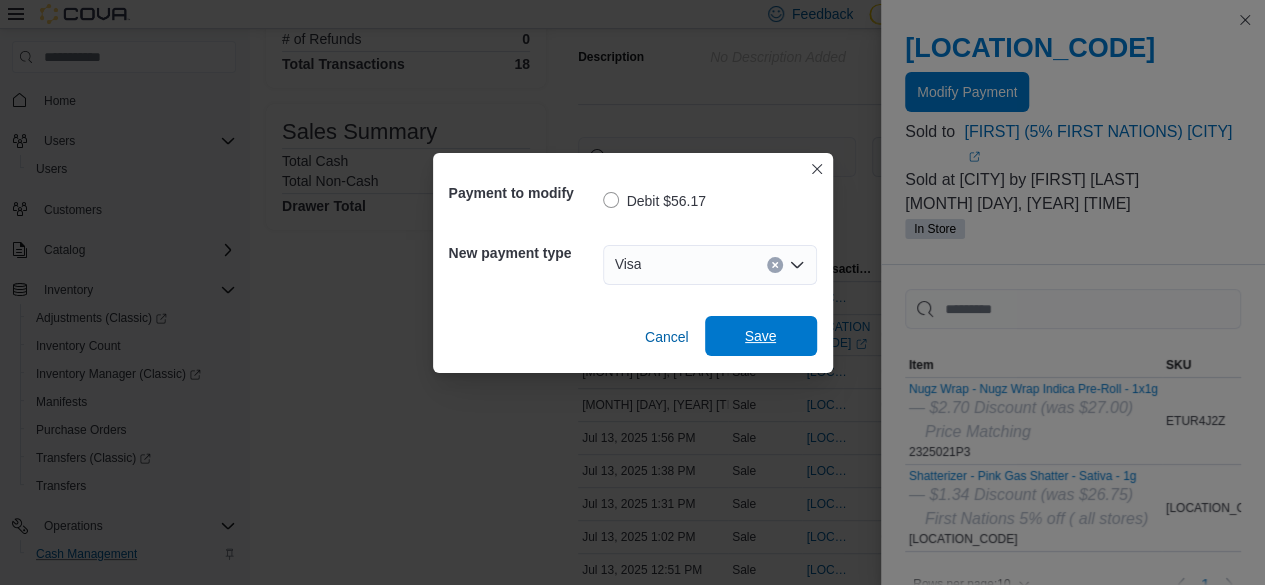 click on "Save" at bounding box center [761, 336] 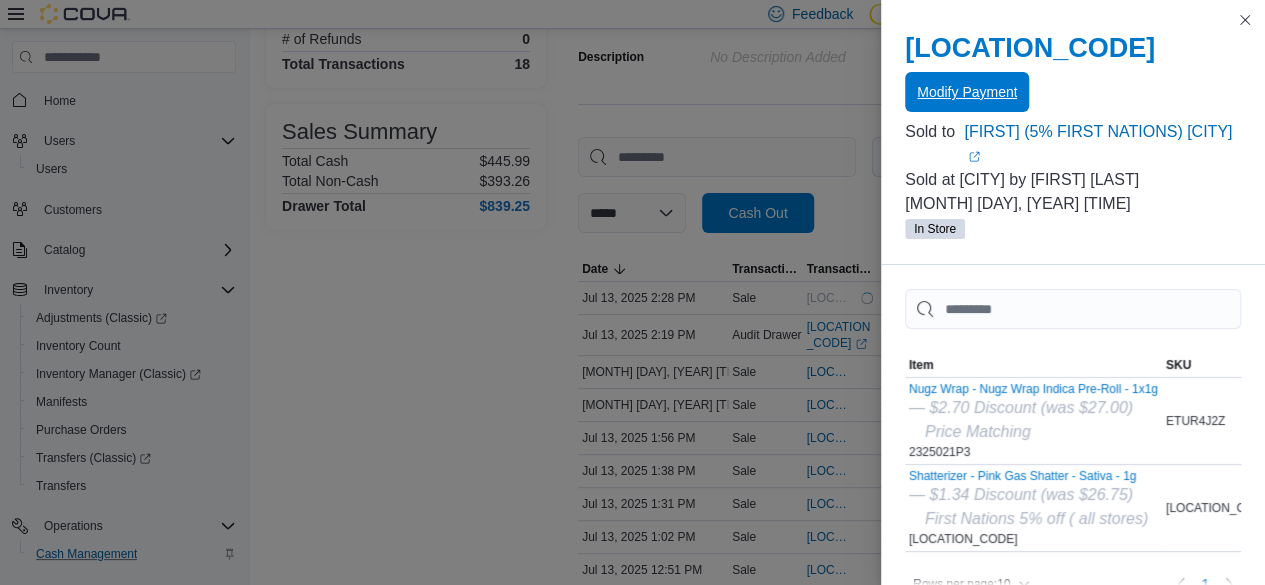 scroll, scrollTop: 0, scrollLeft: 0, axis: both 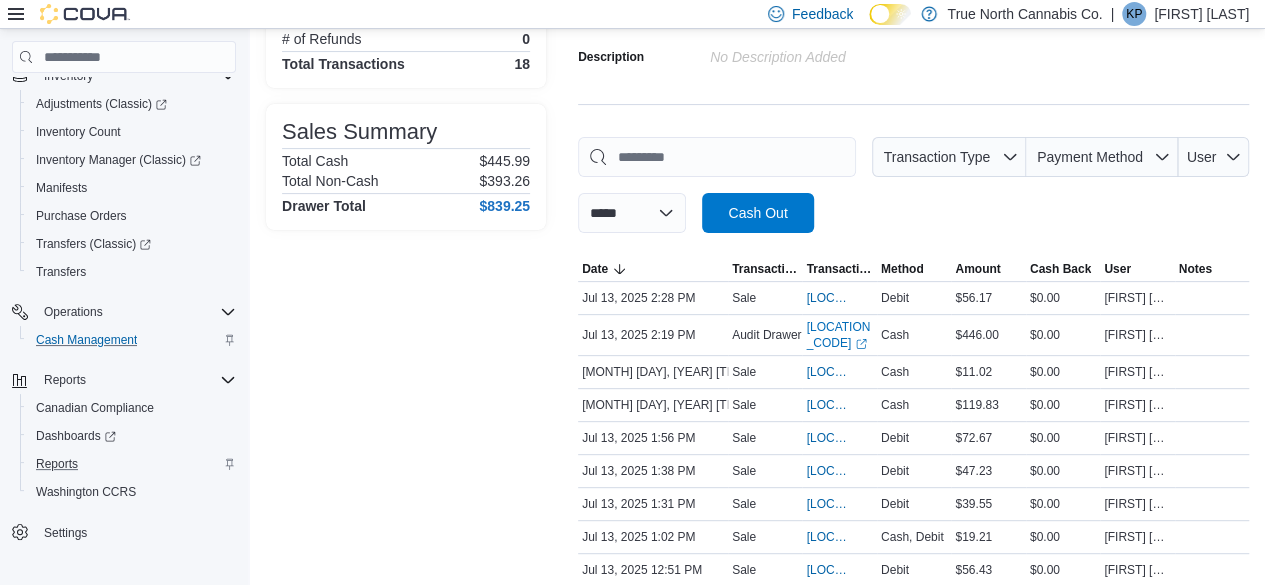 click on "Reports" at bounding box center [132, 464] 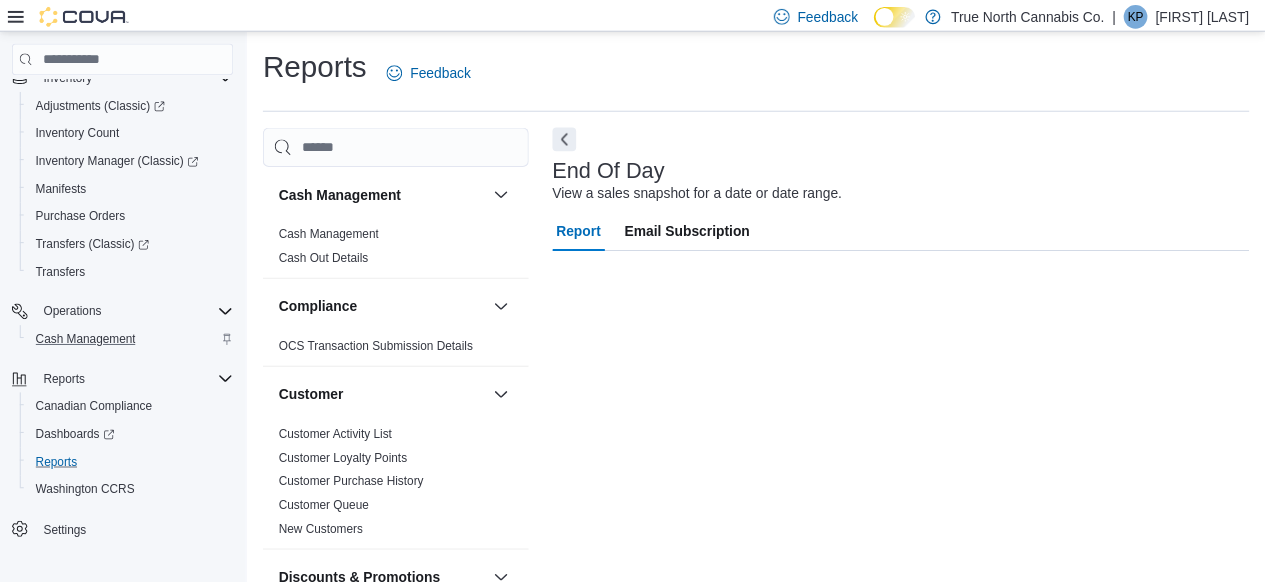 scroll, scrollTop: 20, scrollLeft: 0, axis: vertical 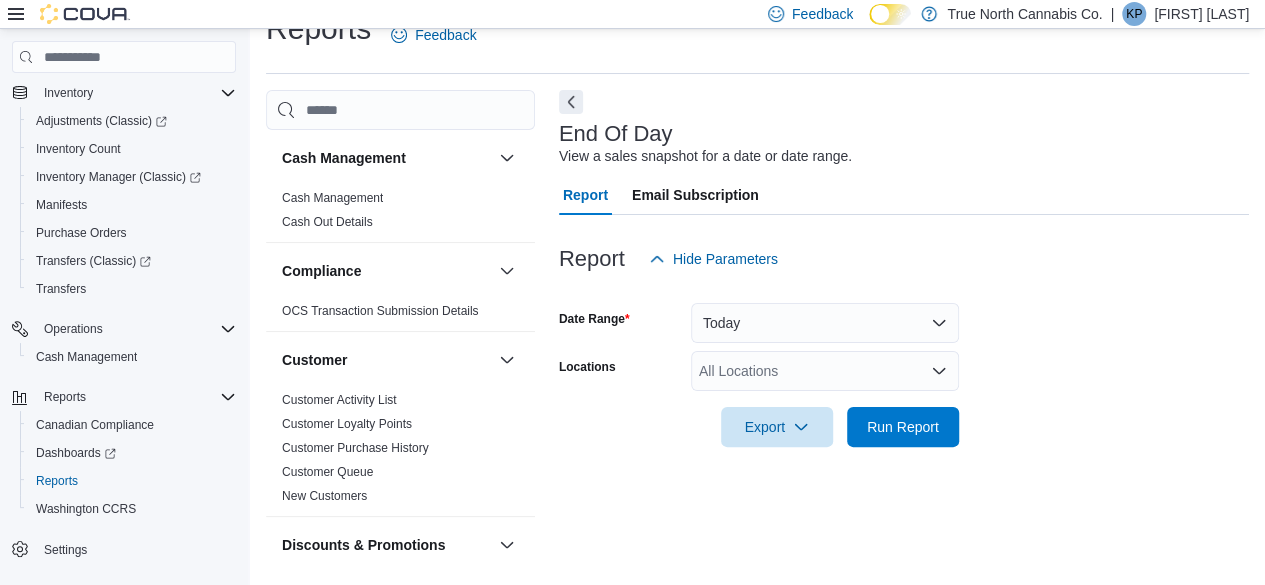 click on "All Locations" at bounding box center (825, 371) 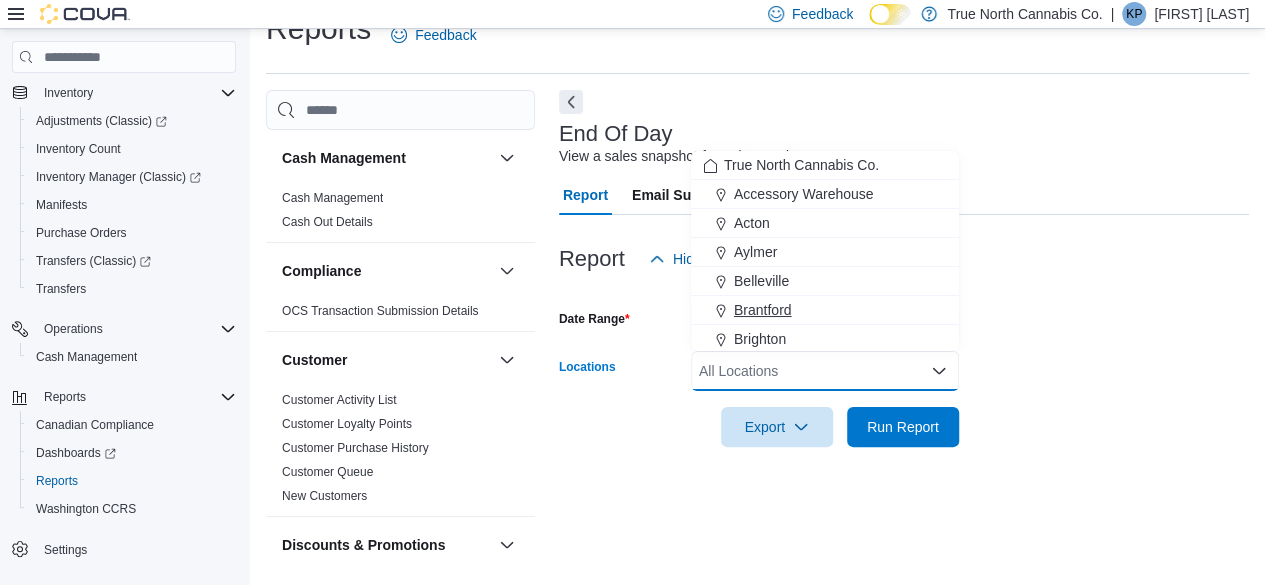 click on "Brantford" at bounding box center [763, 310] 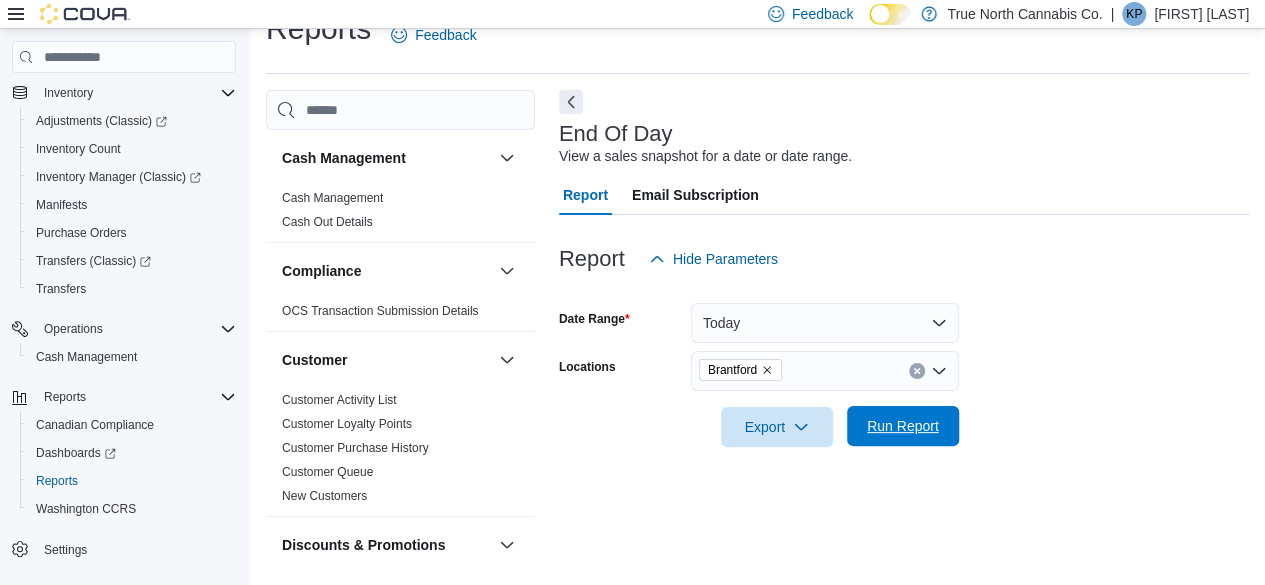 click on "Run Report" at bounding box center [903, 426] 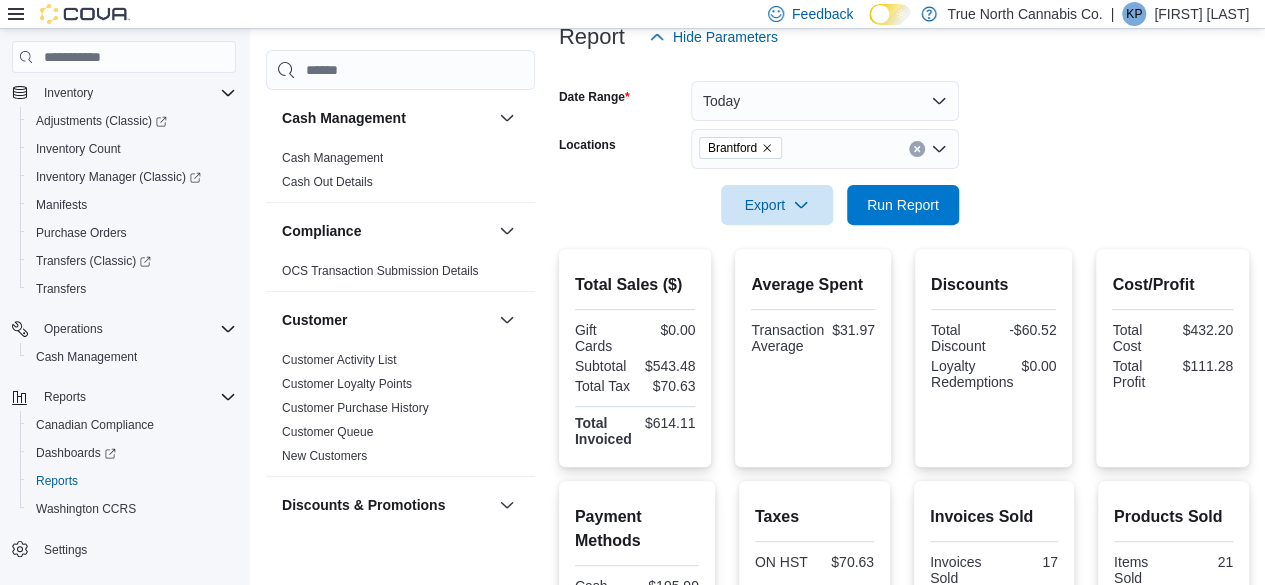 scroll, scrollTop: 257, scrollLeft: 0, axis: vertical 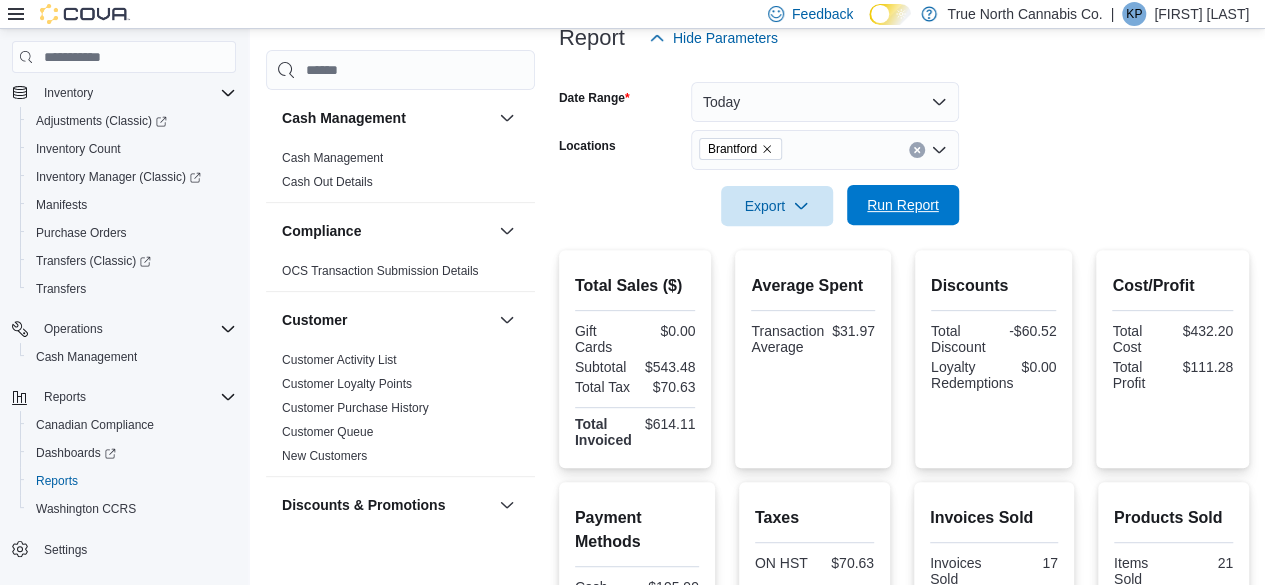 click on "Run Report" at bounding box center [903, 205] 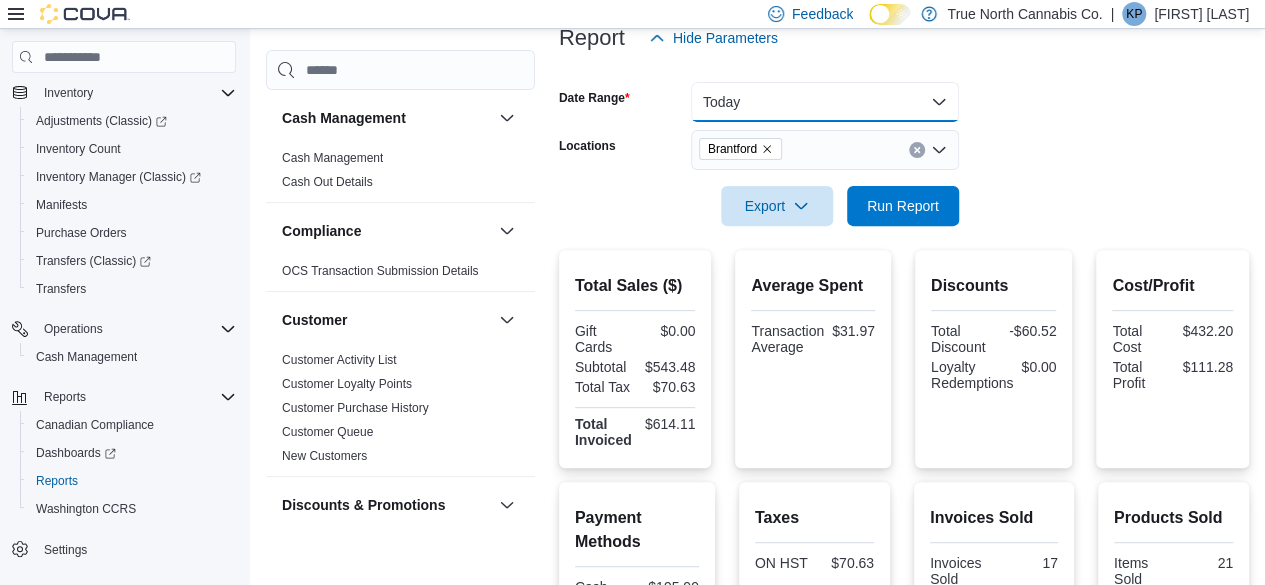 click on "Today" at bounding box center [825, 102] 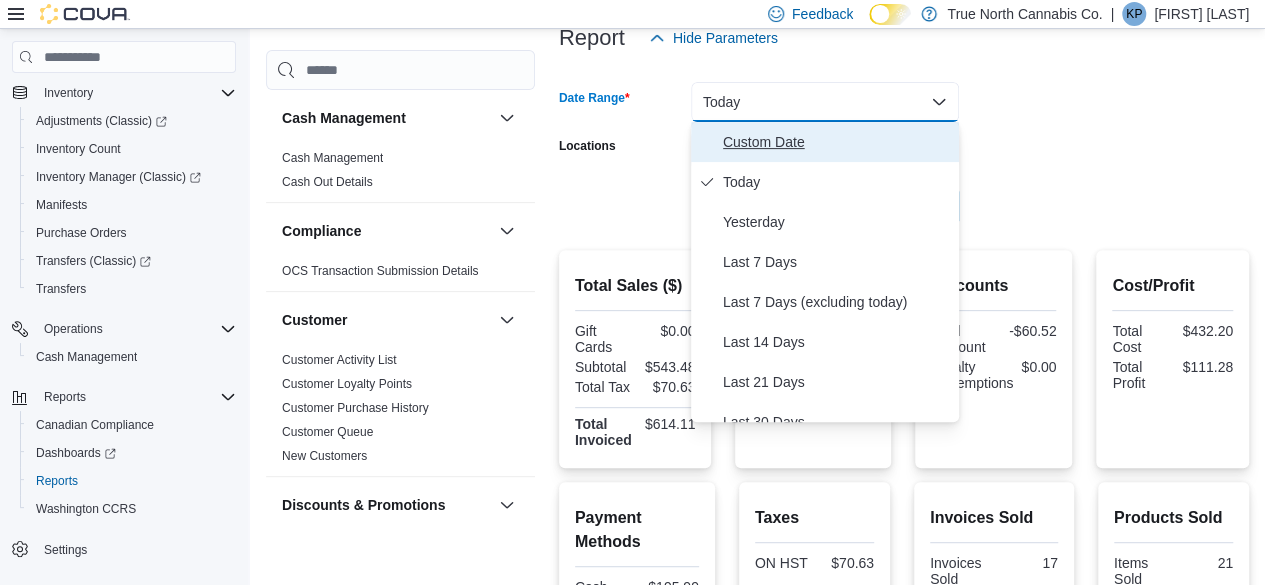 click on "Custom Date" at bounding box center [837, 142] 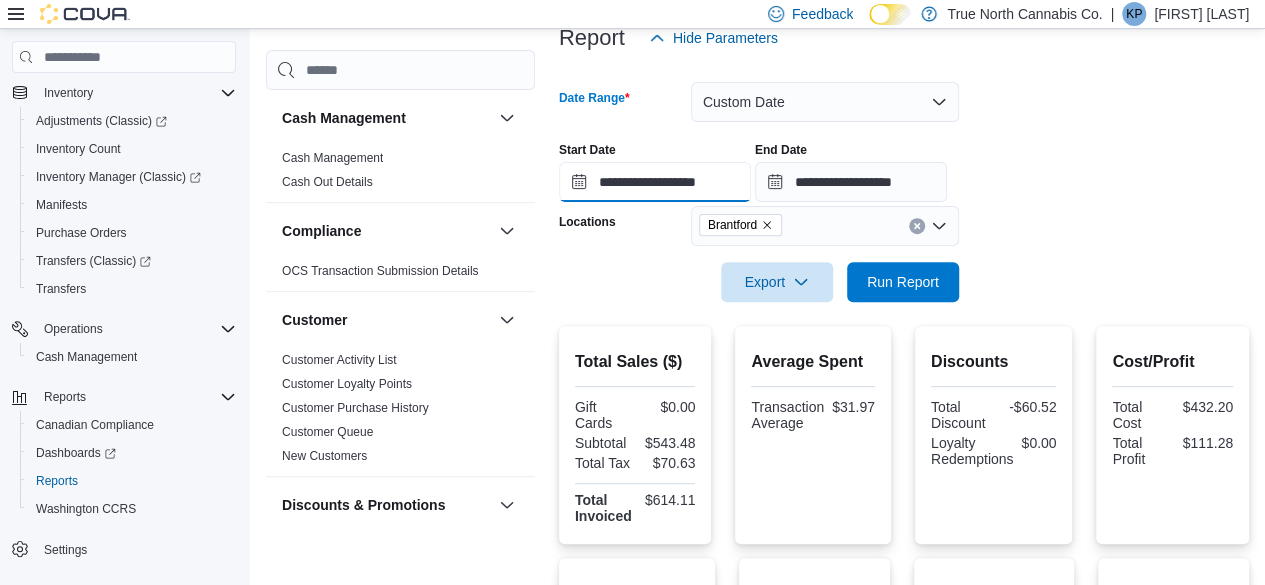 click on "**********" at bounding box center (655, 182) 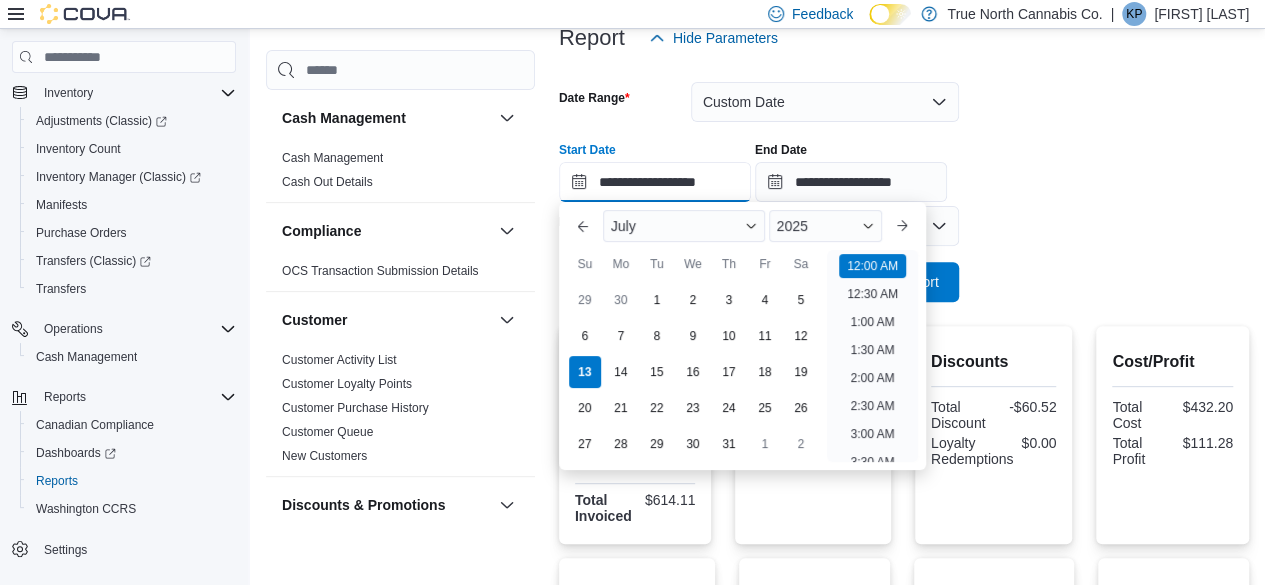 scroll, scrollTop: 62, scrollLeft: 0, axis: vertical 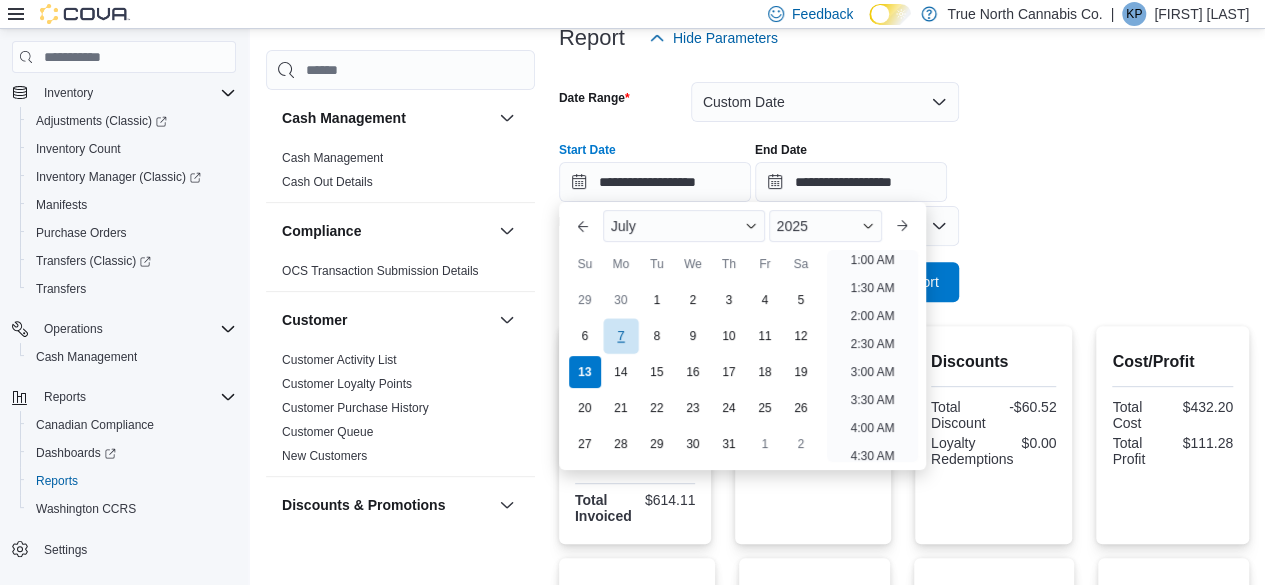 click on "7" at bounding box center [620, 336] 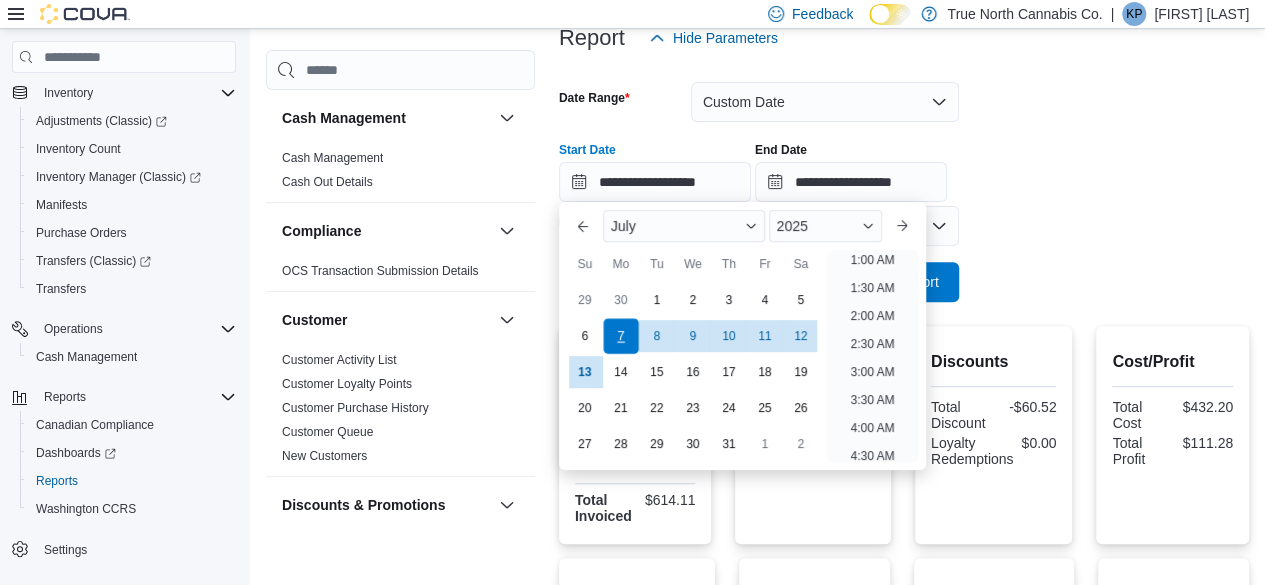 scroll, scrollTop: 4, scrollLeft: 0, axis: vertical 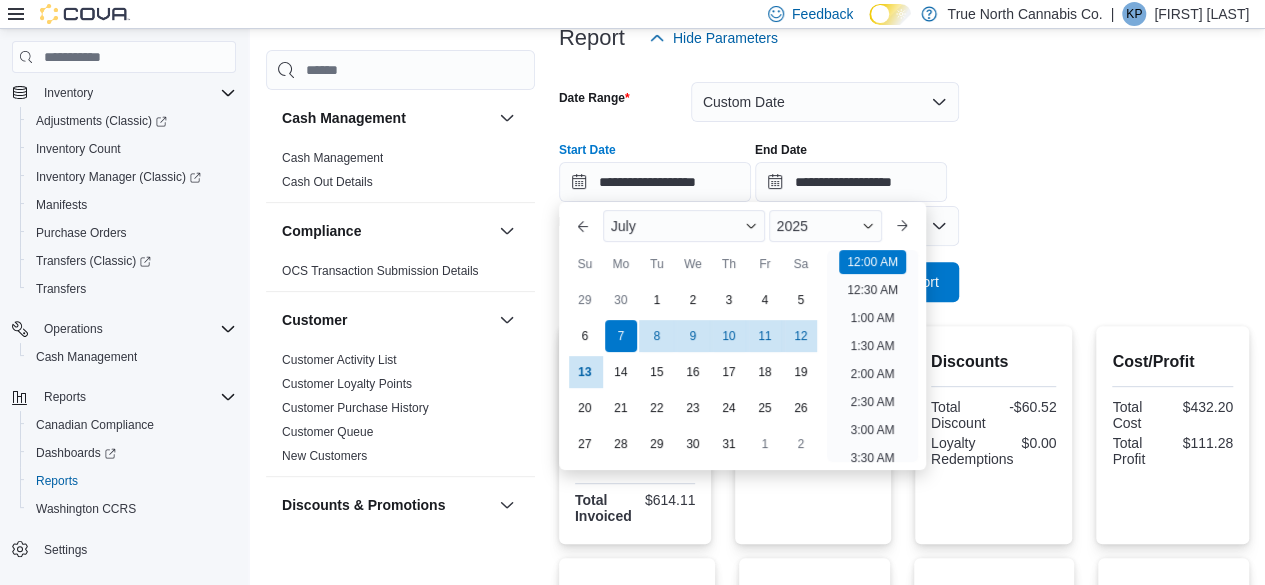 click on "**********" at bounding box center [904, 180] 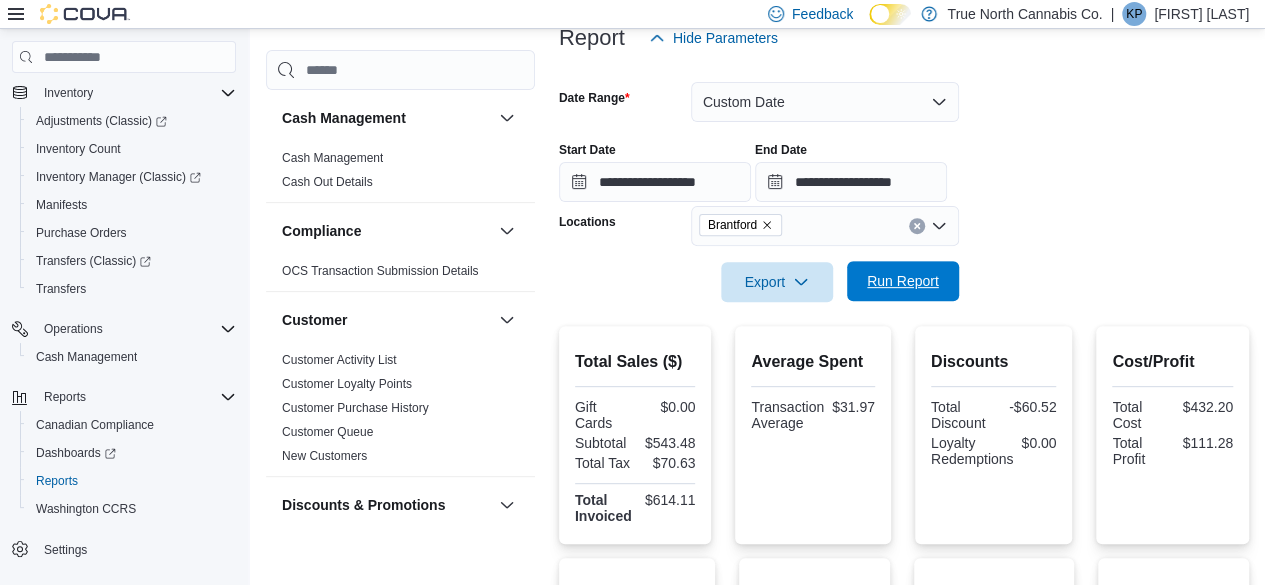 click on "Run Report" at bounding box center [903, 281] 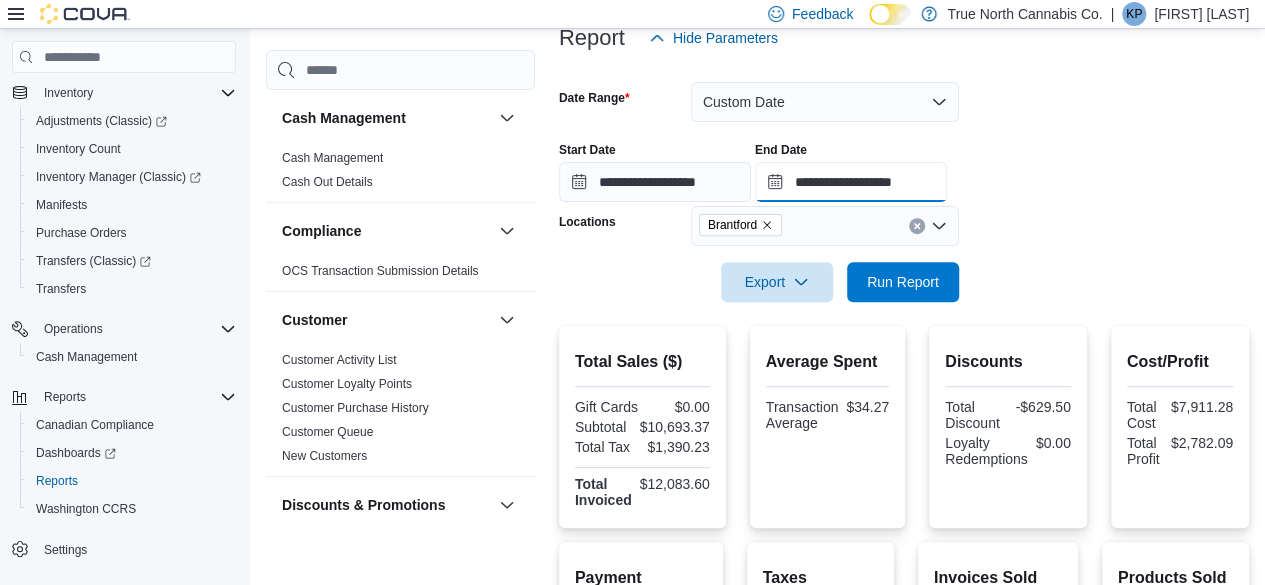 click on "**********" at bounding box center (851, 182) 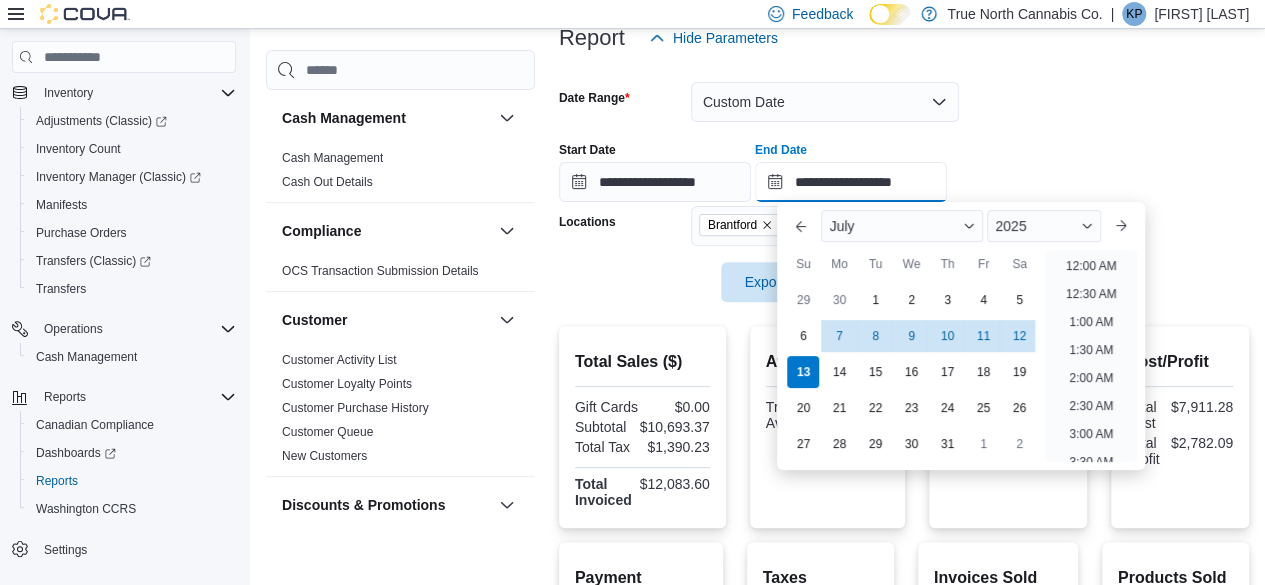 scroll, scrollTop: 1136, scrollLeft: 0, axis: vertical 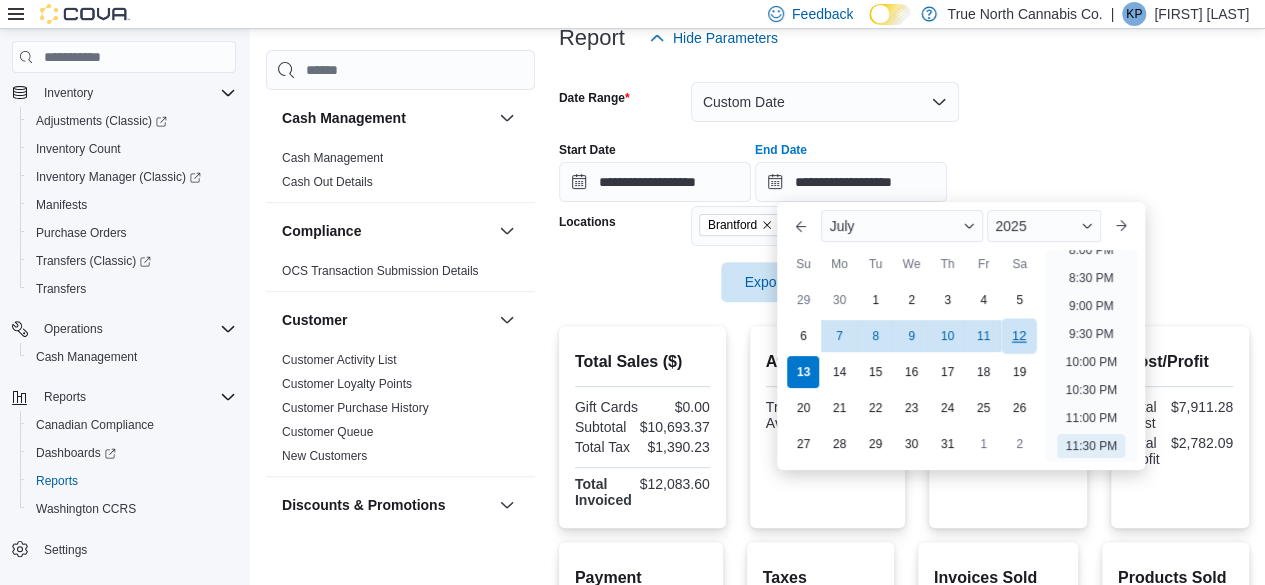 click on "12" at bounding box center (1019, 336) 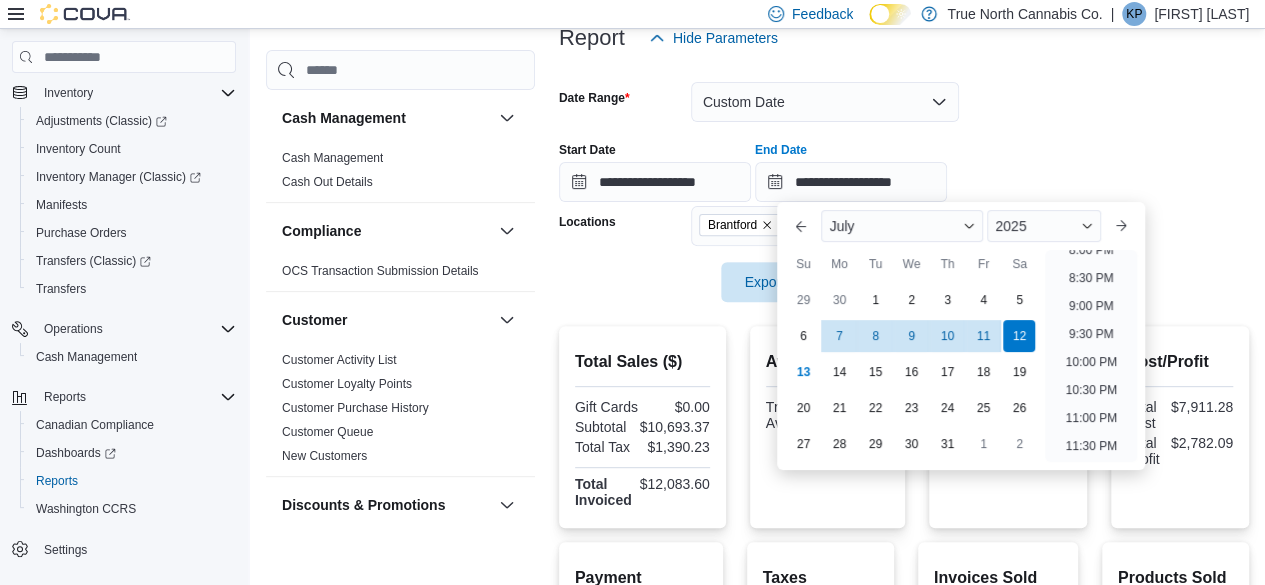 click on "**********" at bounding box center [904, 164] 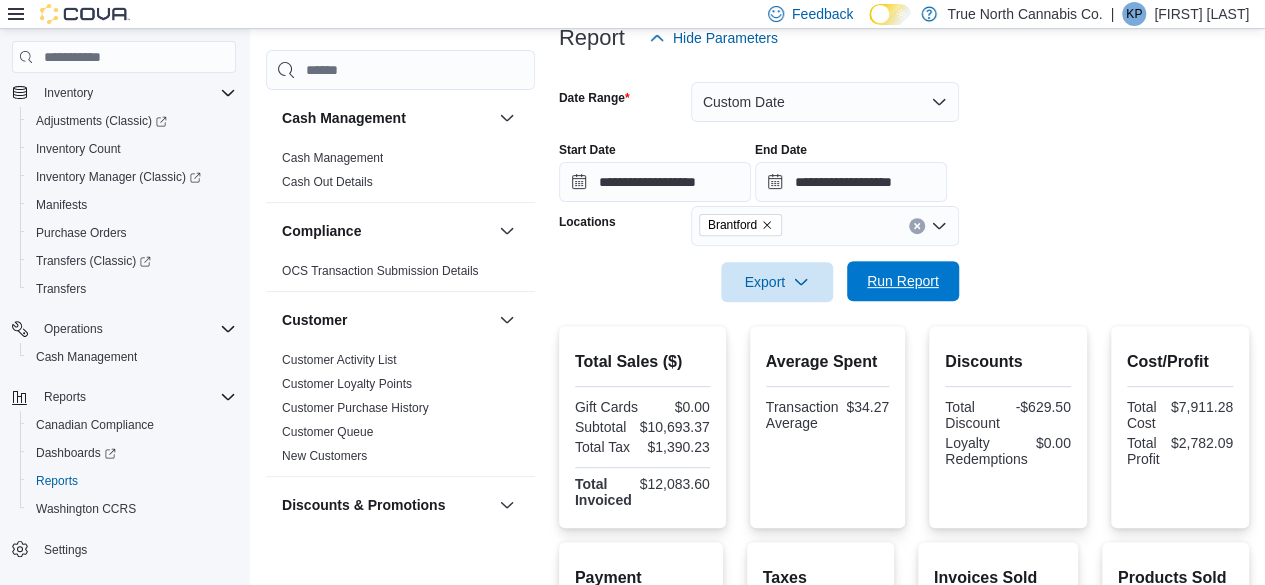 click on "Run Report" at bounding box center (903, 281) 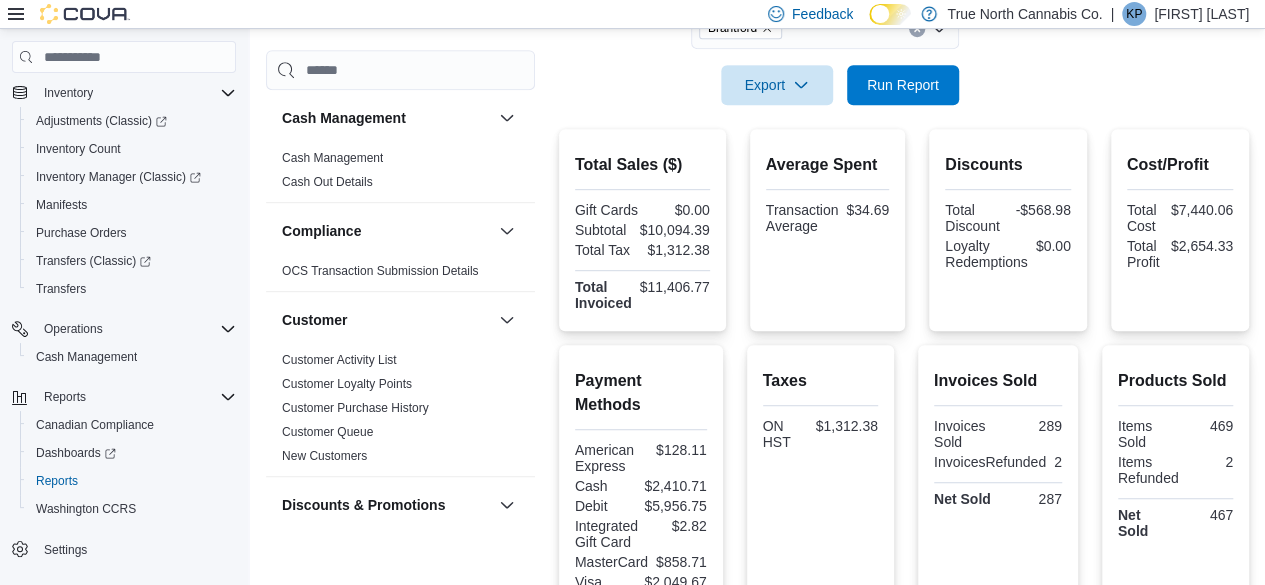 scroll, scrollTop: 357, scrollLeft: 0, axis: vertical 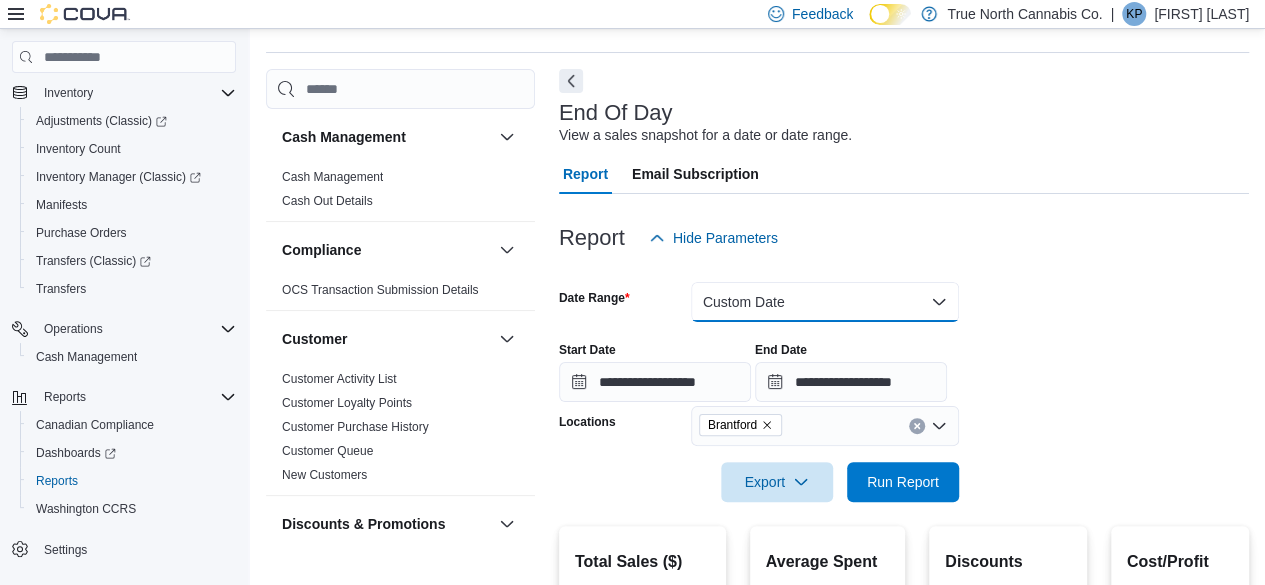 click on "Custom Date" at bounding box center [825, 302] 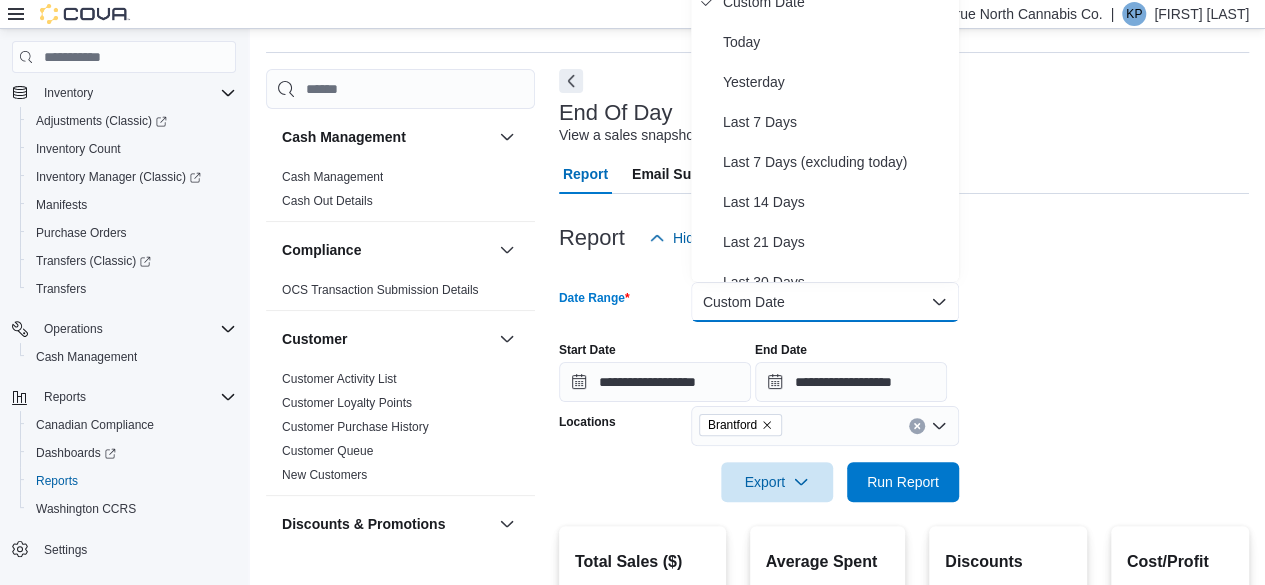scroll, scrollTop: 39, scrollLeft: 0, axis: vertical 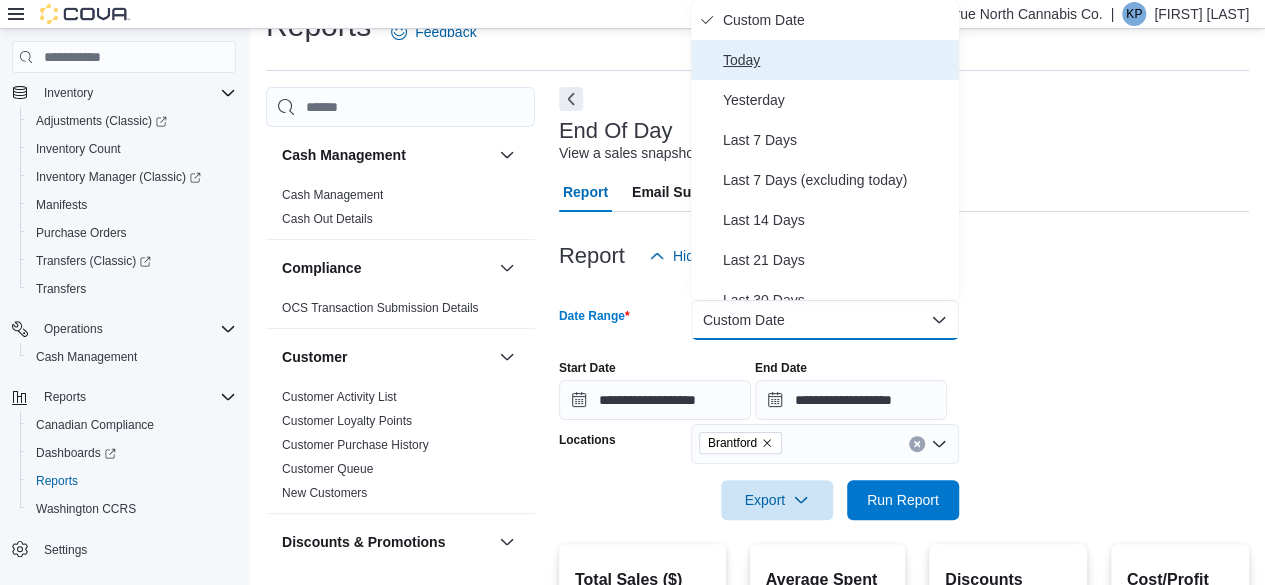 click on "Today" at bounding box center [825, 60] 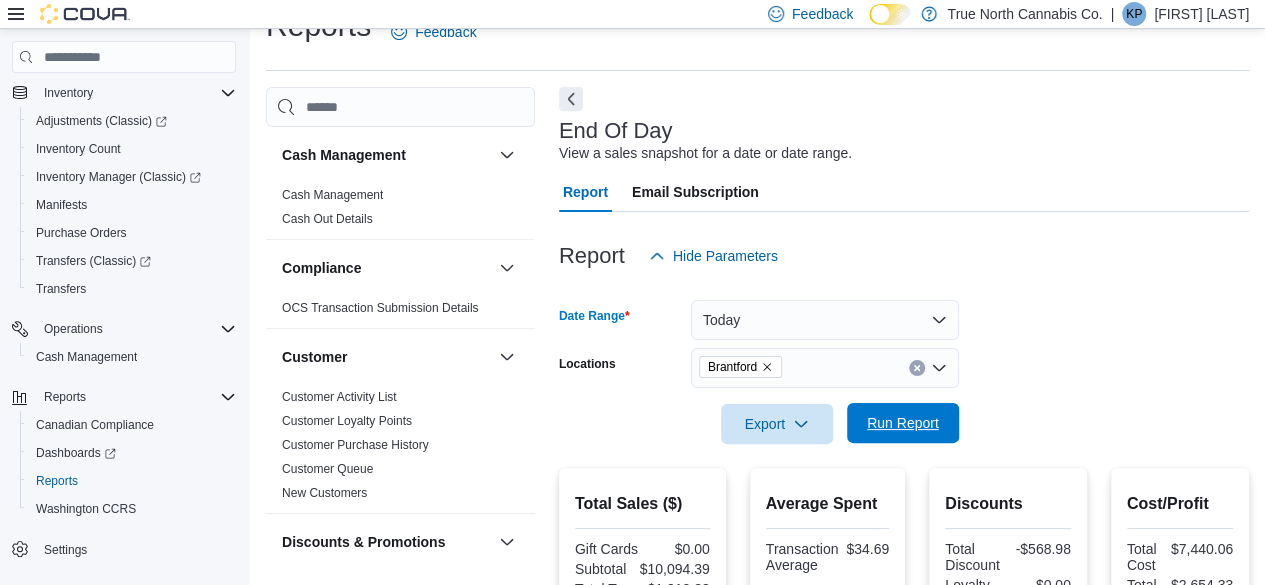 click on "Run Report" at bounding box center [903, 423] 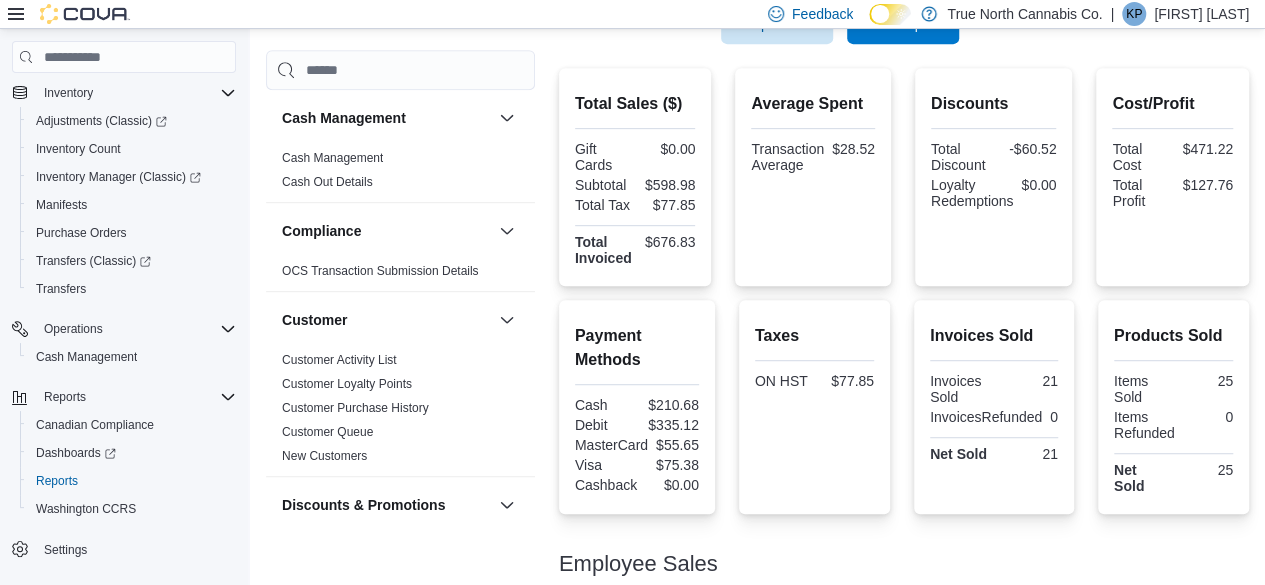 scroll, scrollTop: 622, scrollLeft: 0, axis: vertical 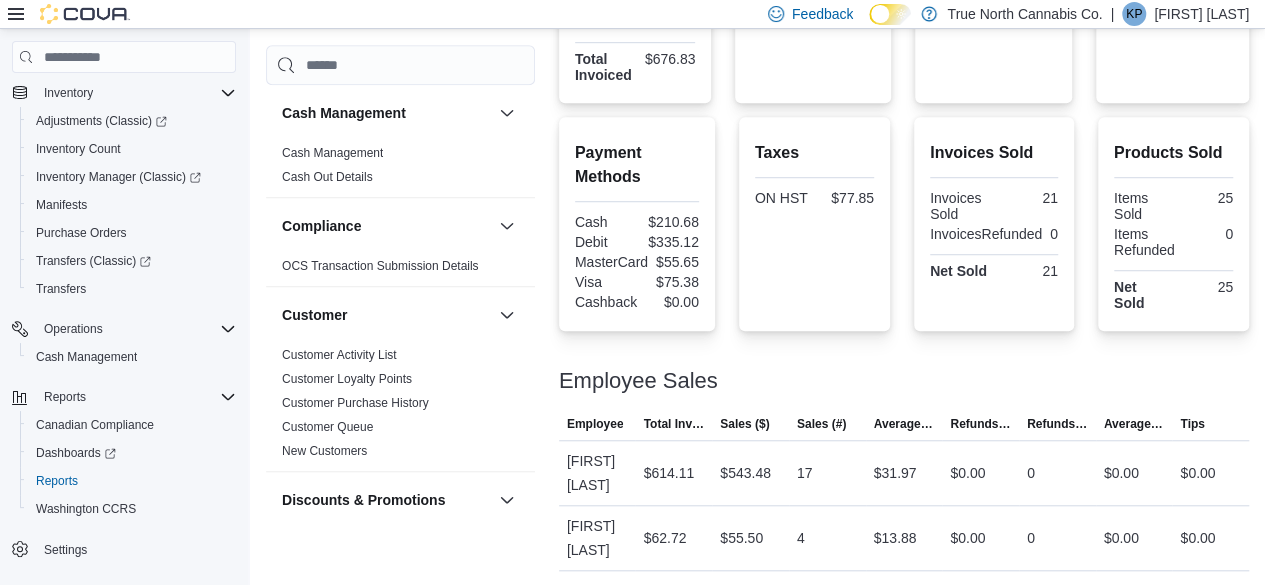 click on "Employee Sales" at bounding box center (904, 381) 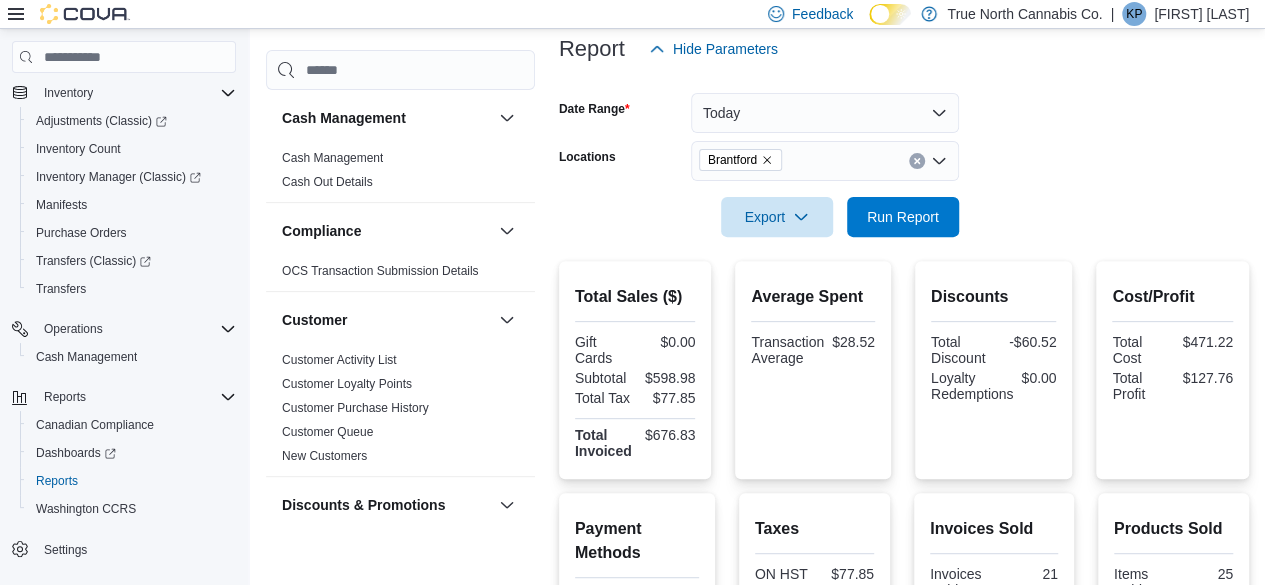 scroll, scrollTop: 22, scrollLeft: 0, axis: vertical 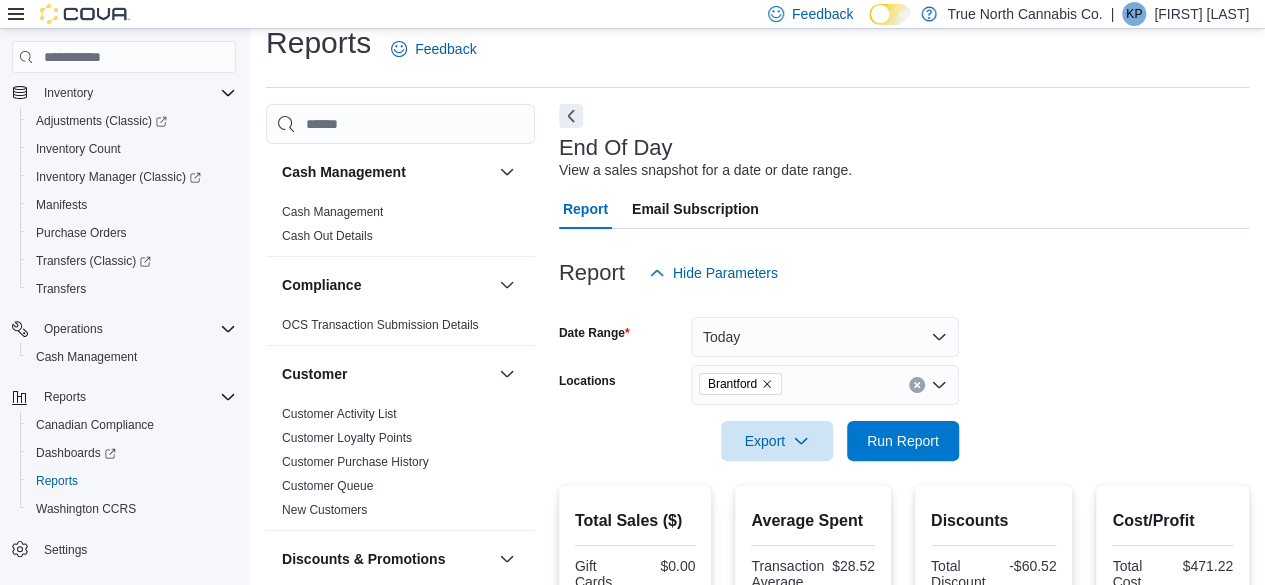 click 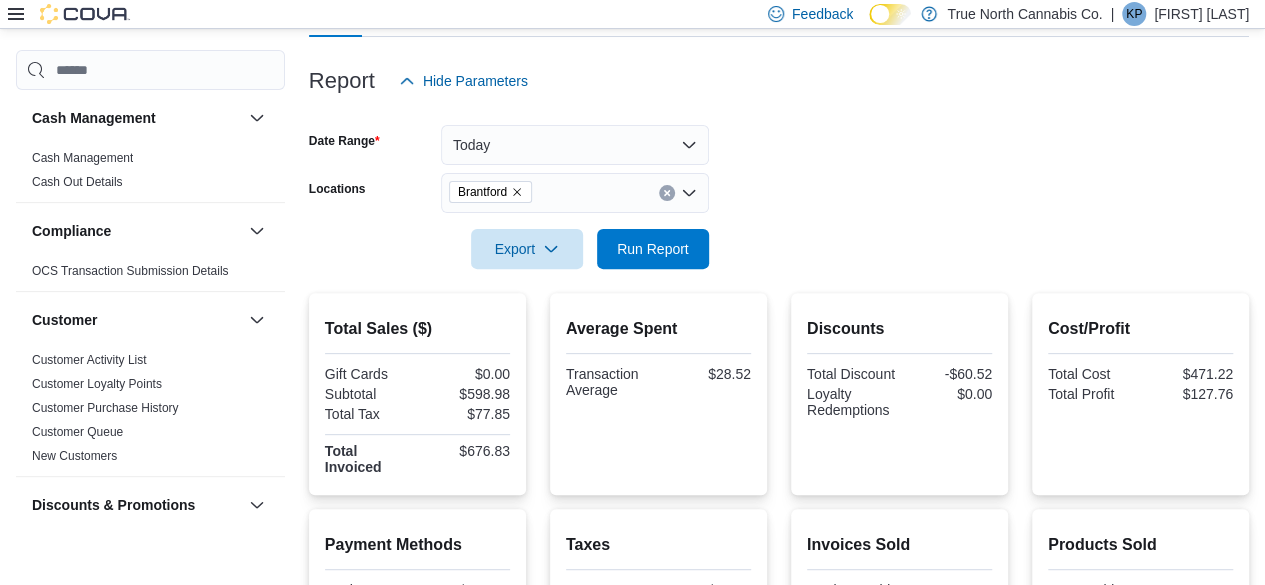 scroll, scrollTop: 222, scrollLeft: 0, axis: vertical 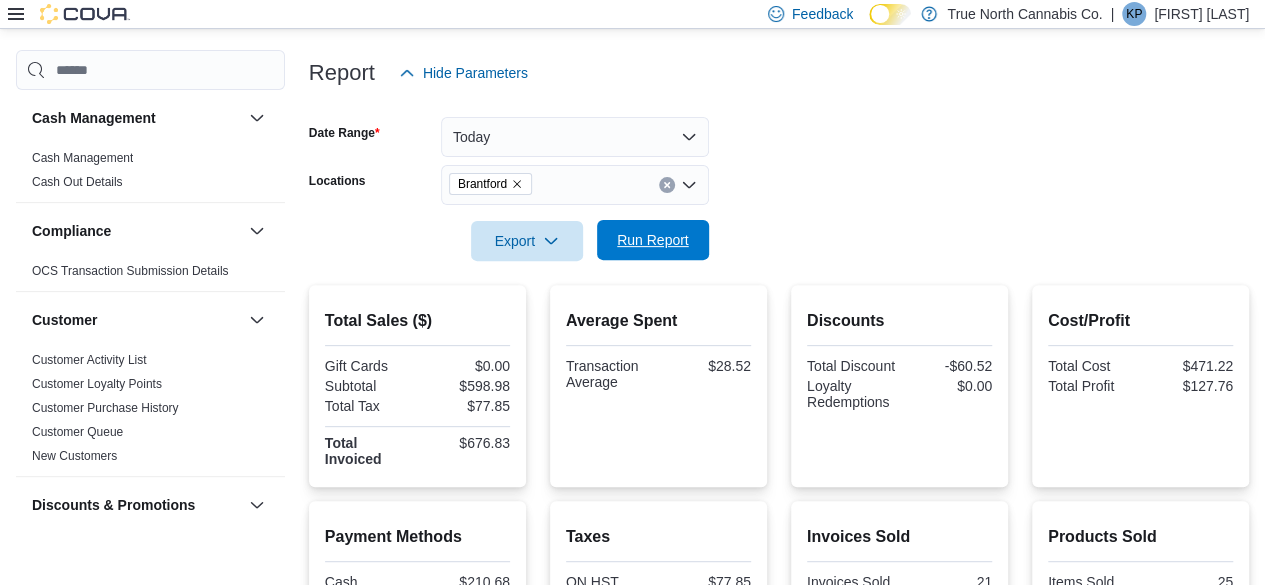 click on "Run Report" at bounding box center (653, 240) 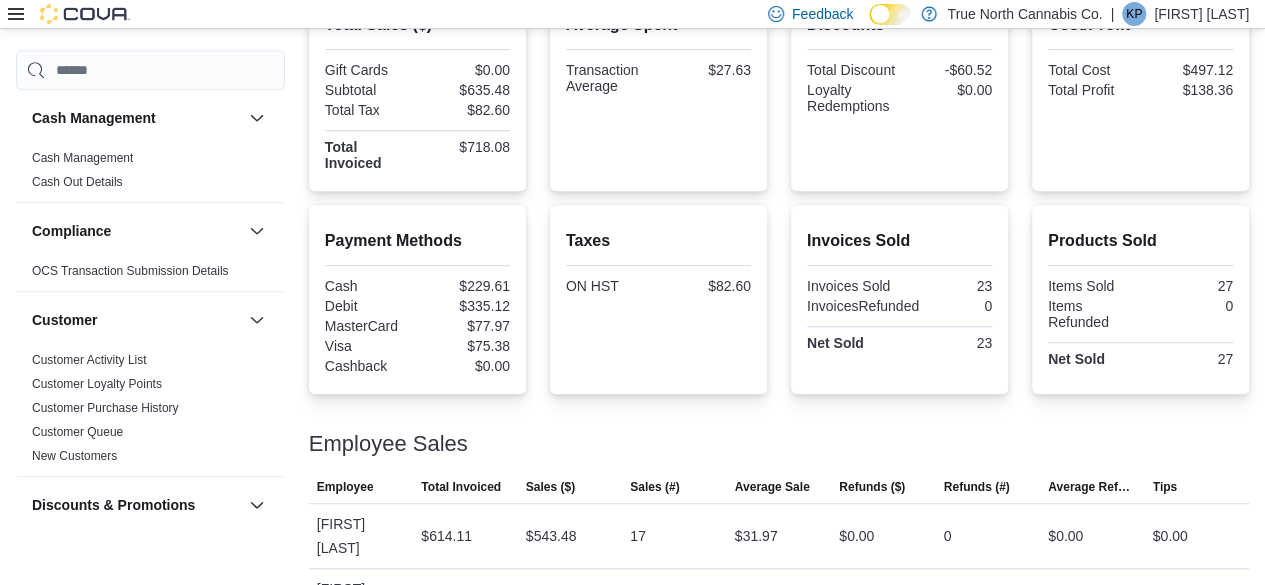 scroll, scrollTop: 534, scrollLeft: 0, axis: vertical 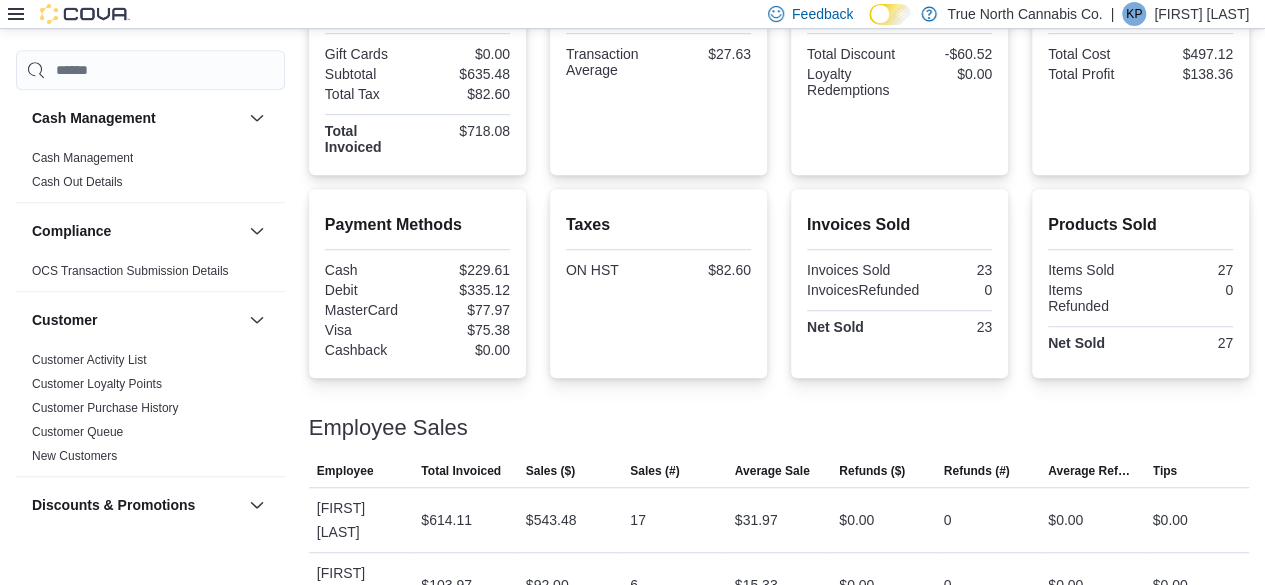 click on "[FIRST] [LAST]" at bounding box center [1201, 14] 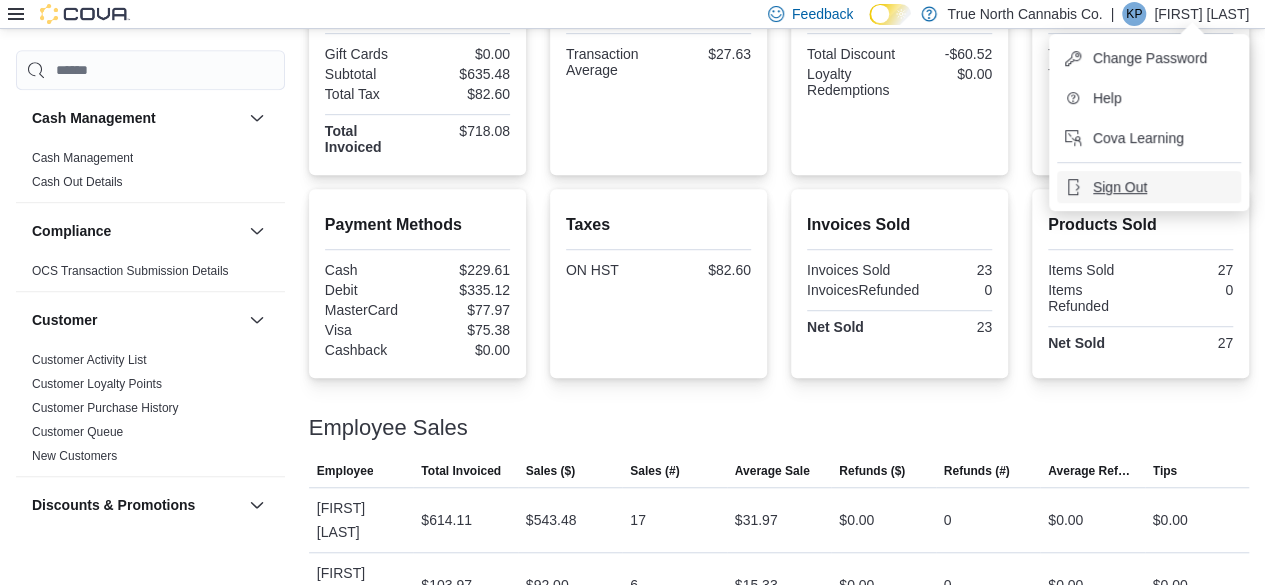 click on "Sign Out" at bounding box center [1120, 187] 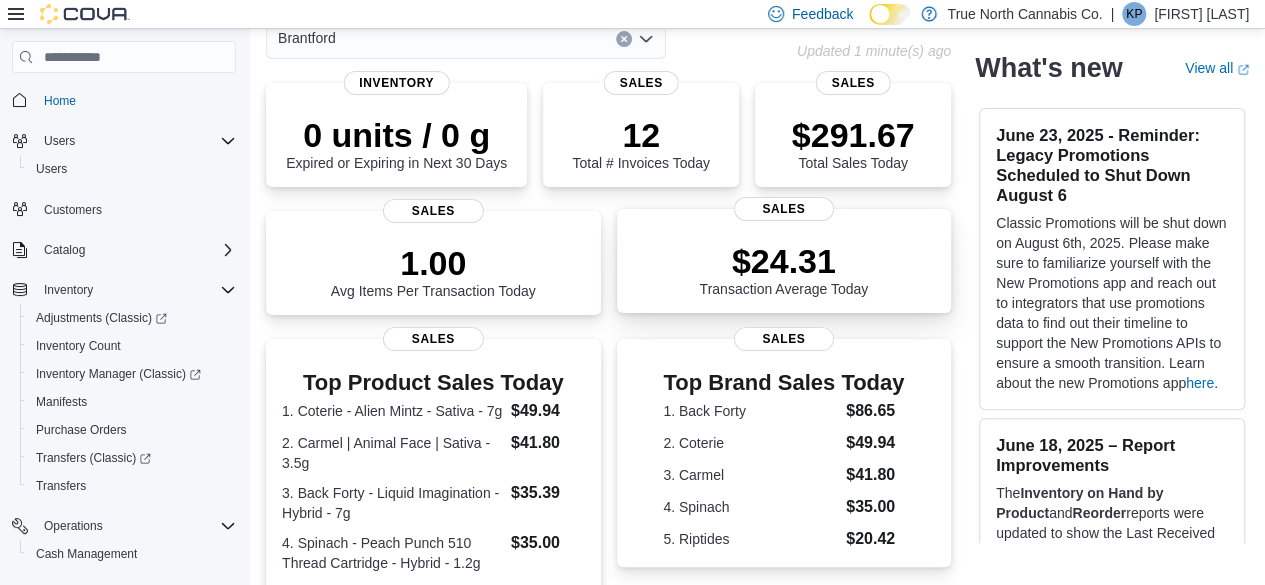 scroll, scrollTop: 7, scrollLeft: 0, axis: vertical 